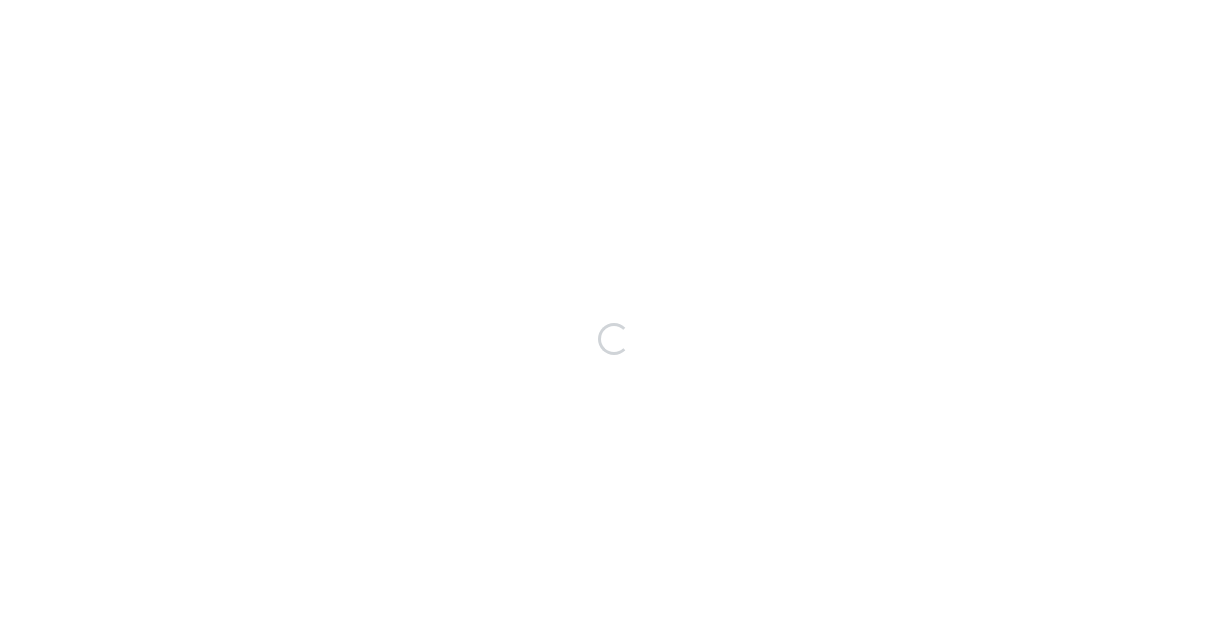 scroll, scrollTop: 0, scrollLeft: 0, axis: both 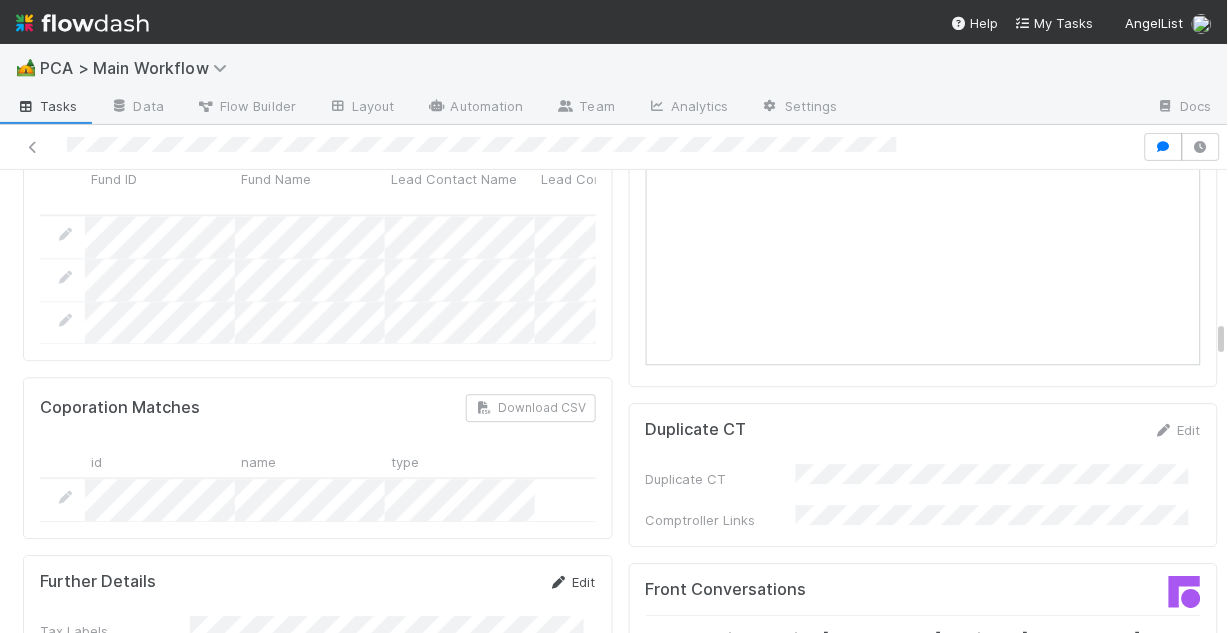 click on "Edit" at bounding box center [572, 582] 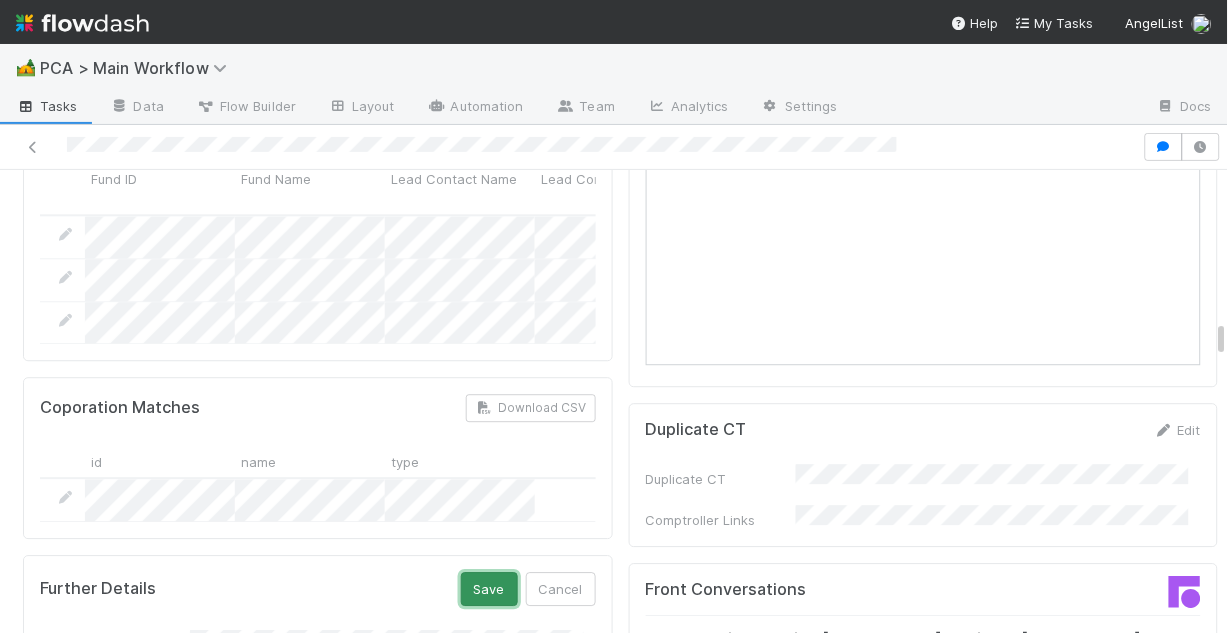 click on "Save" at bounding box center [489, 589] 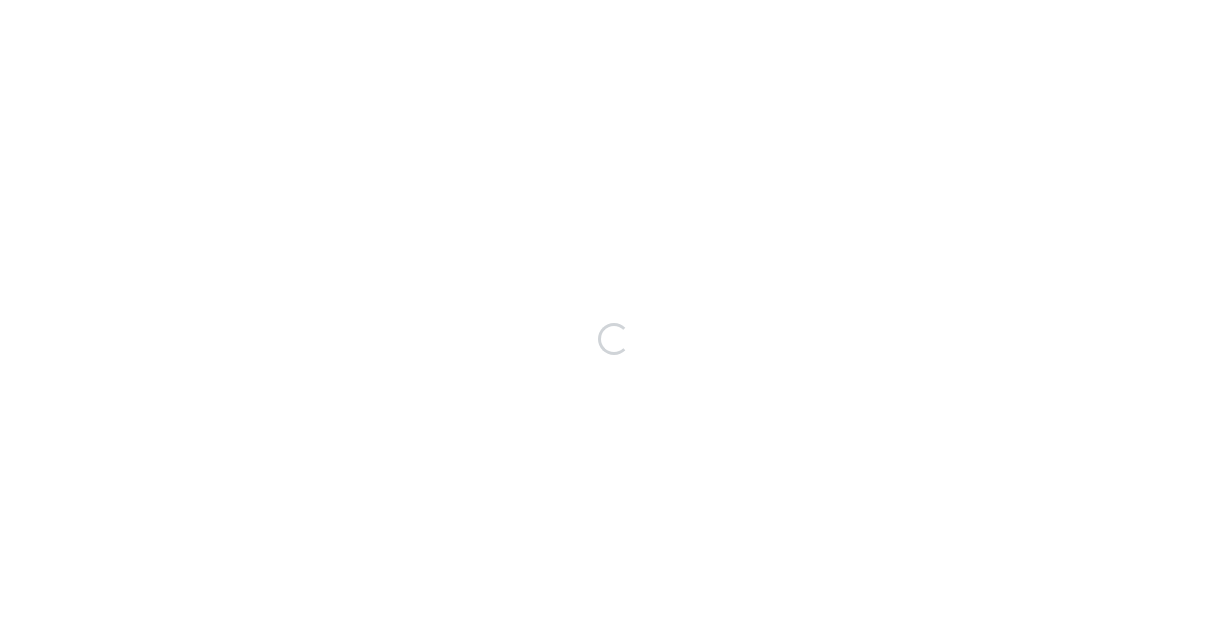 scroll, scrollTop: 0, scrollLeft: 0, axis: both 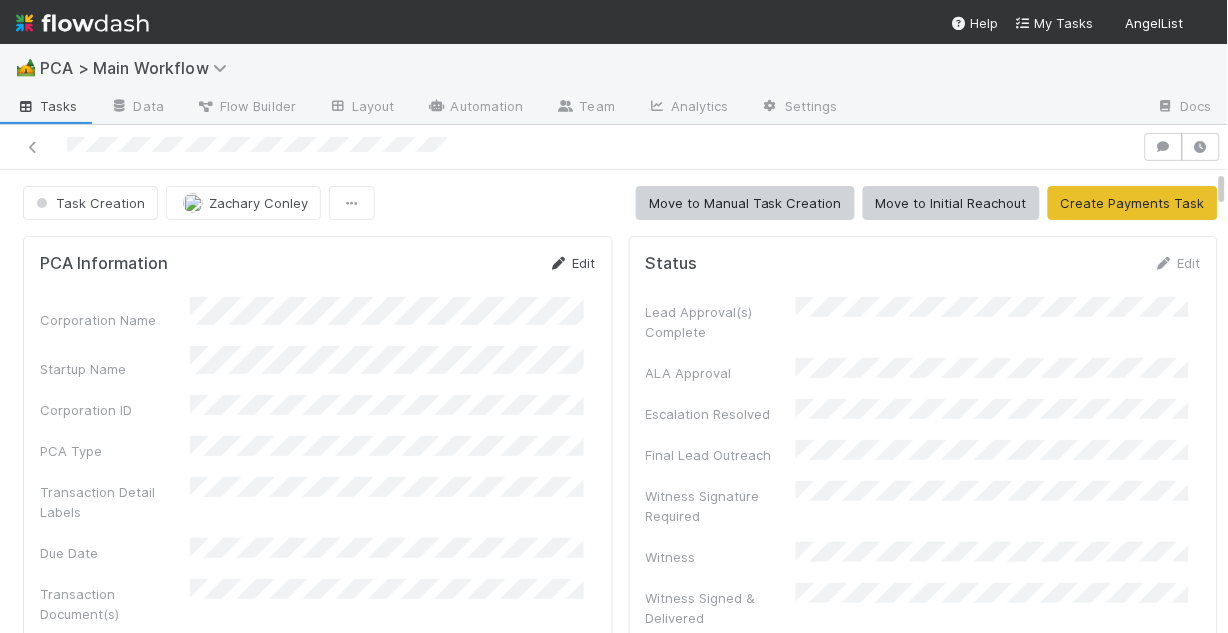 click at bounding box center (559, 263) 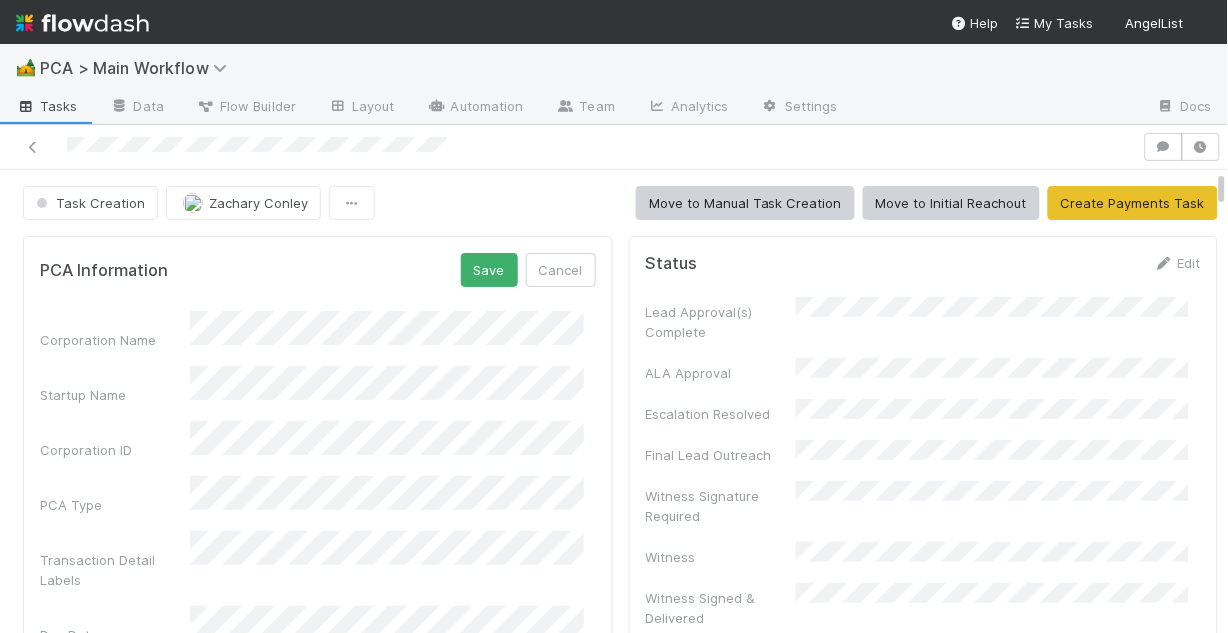 click on "Corporation Name" at bounding box center (318, 330) 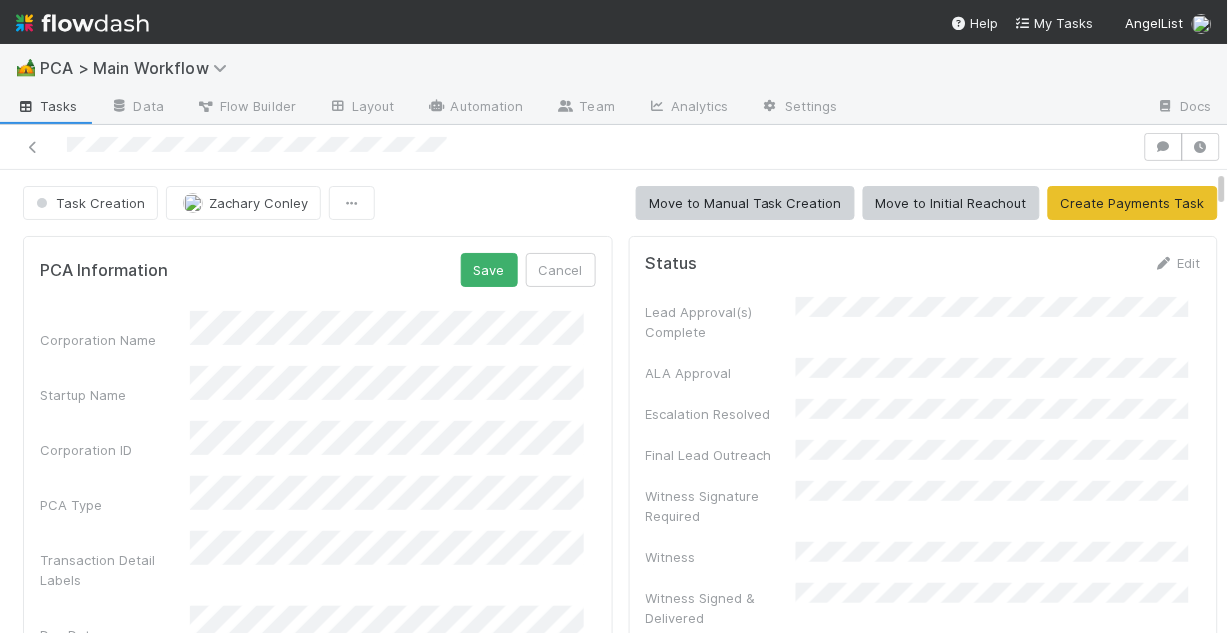 click on "PCA Information Save Cancel" at bounding box center [318, 270] 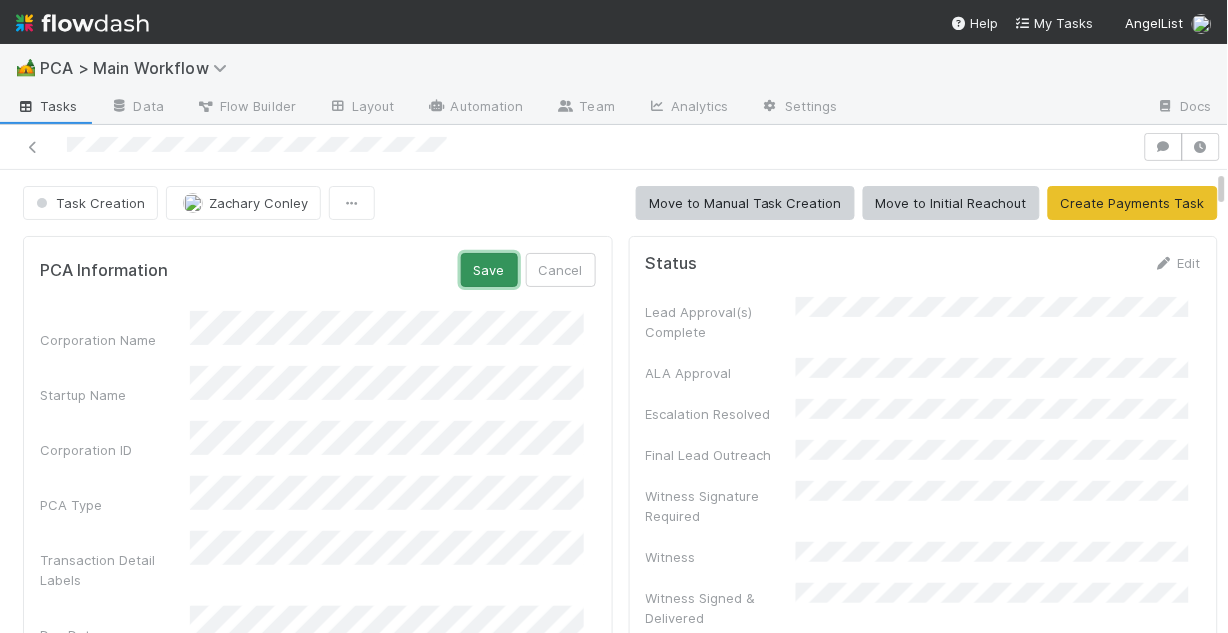 click on "Save" at bounding box center (489, 270) 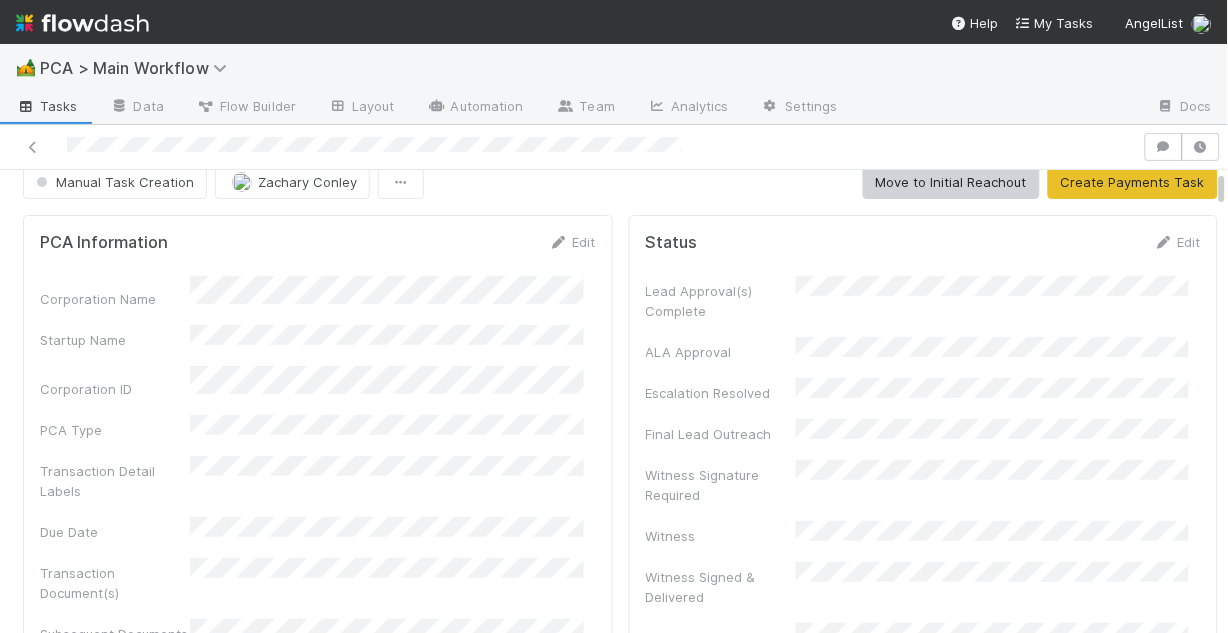 scroll, scrollTop: 0, scrollLeft: 0, axis: both 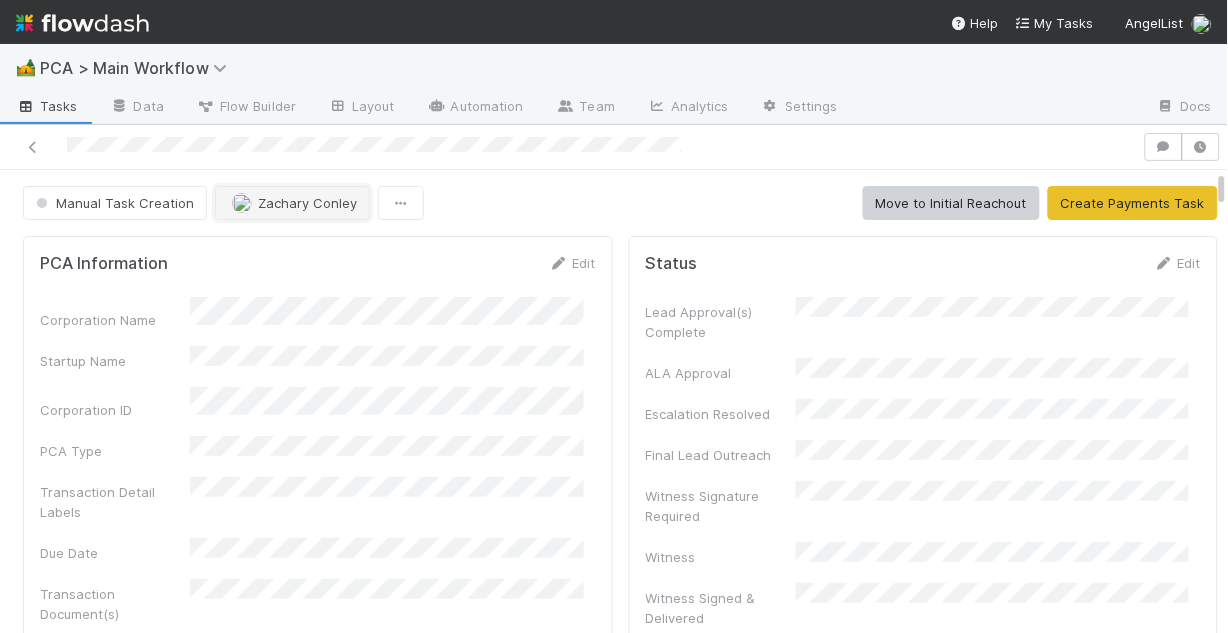click on "Zachary Conley" at bounding box center [307, 203] 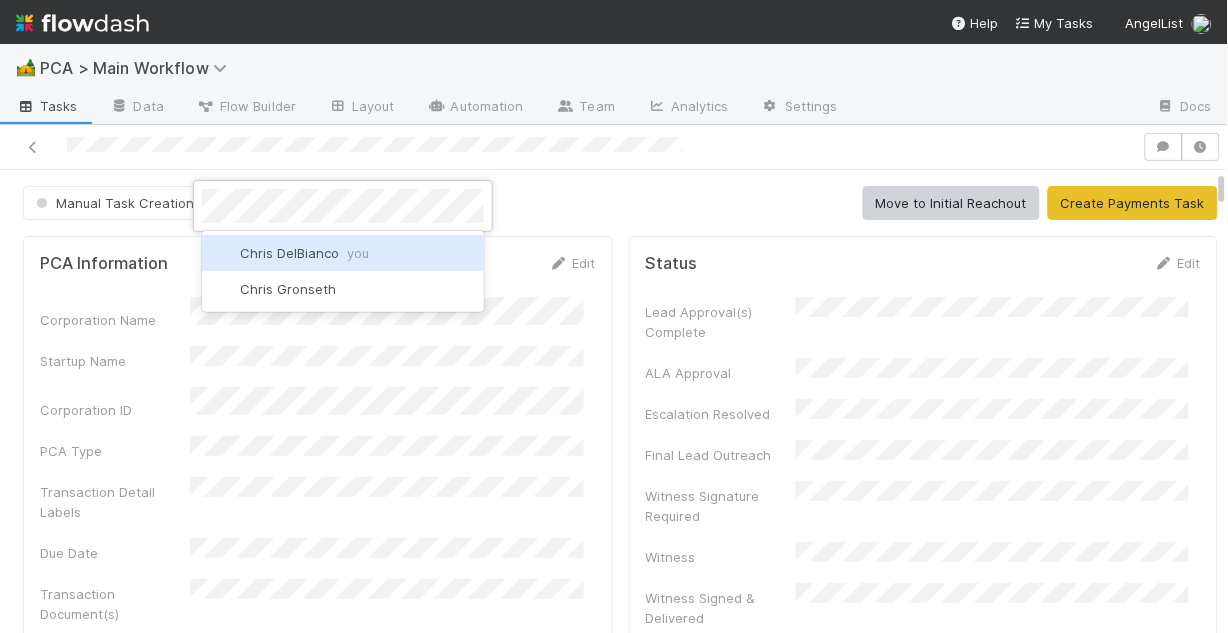 scroll, scrollTop: 0, scrollLeft: 0, axis: both 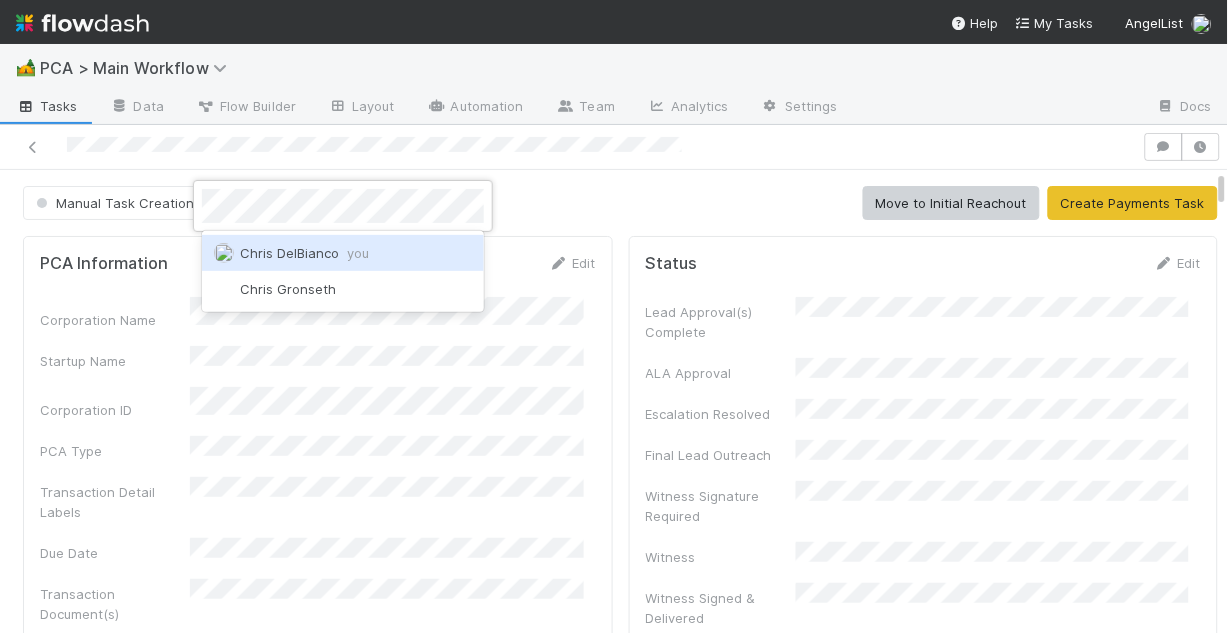 click on "Chris DelBianco you" at bounding box center (304, 253) 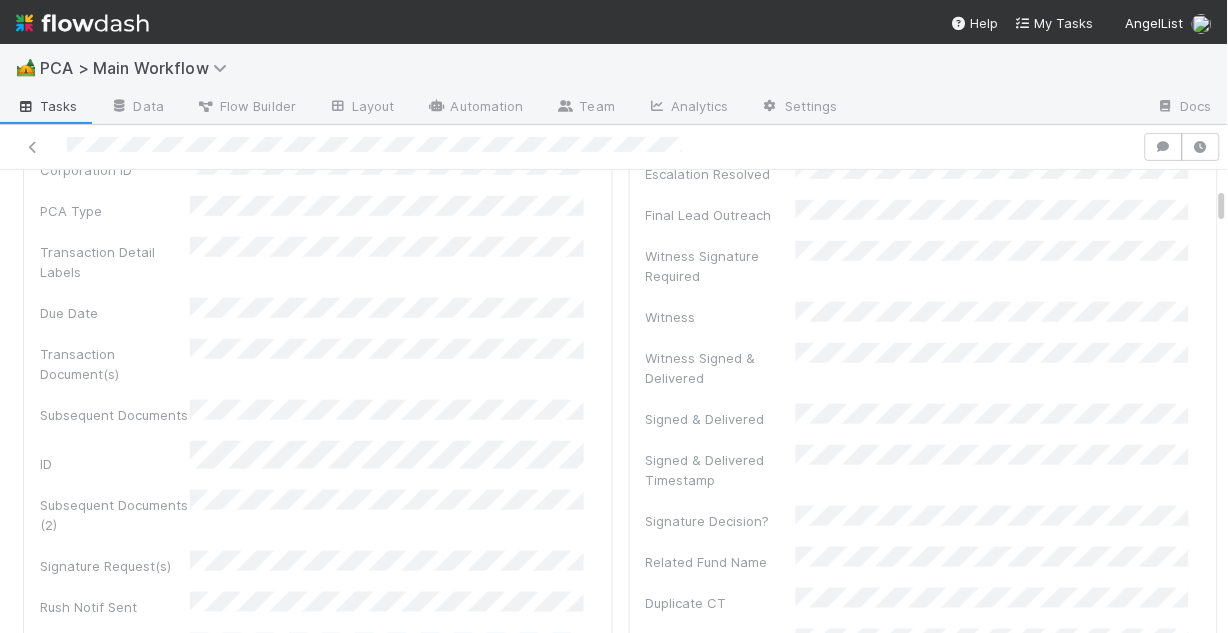 scroll, scrollTop: 0, scrollLeft: 0, axis: both 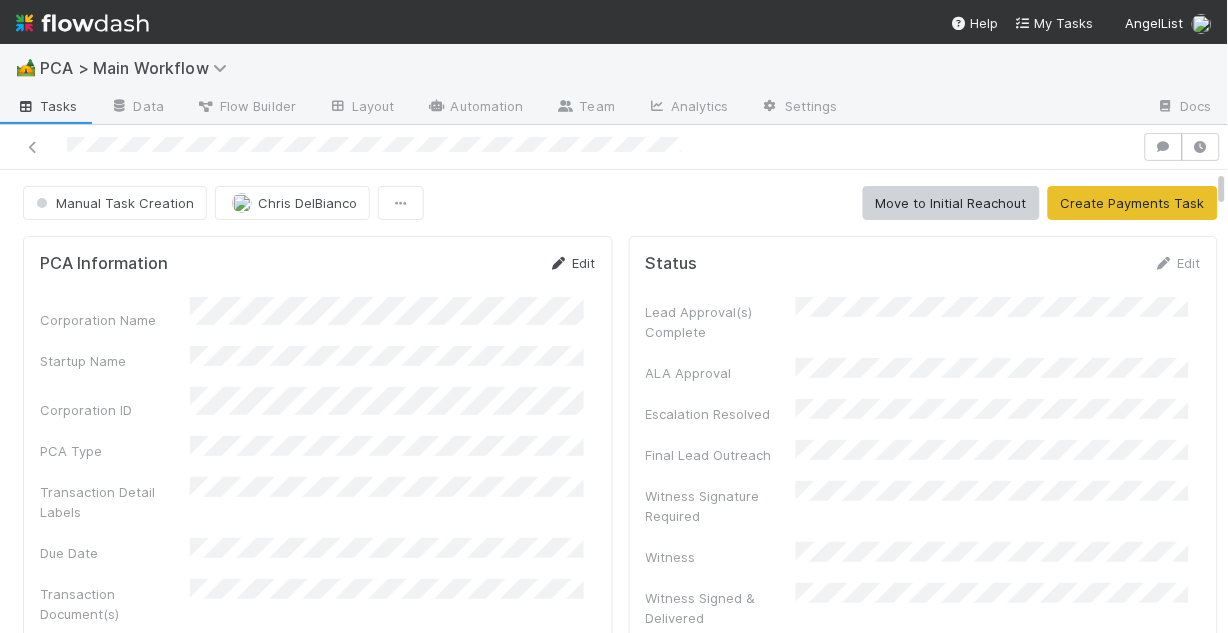 click on "Edit" at bounding box center [572, 263] 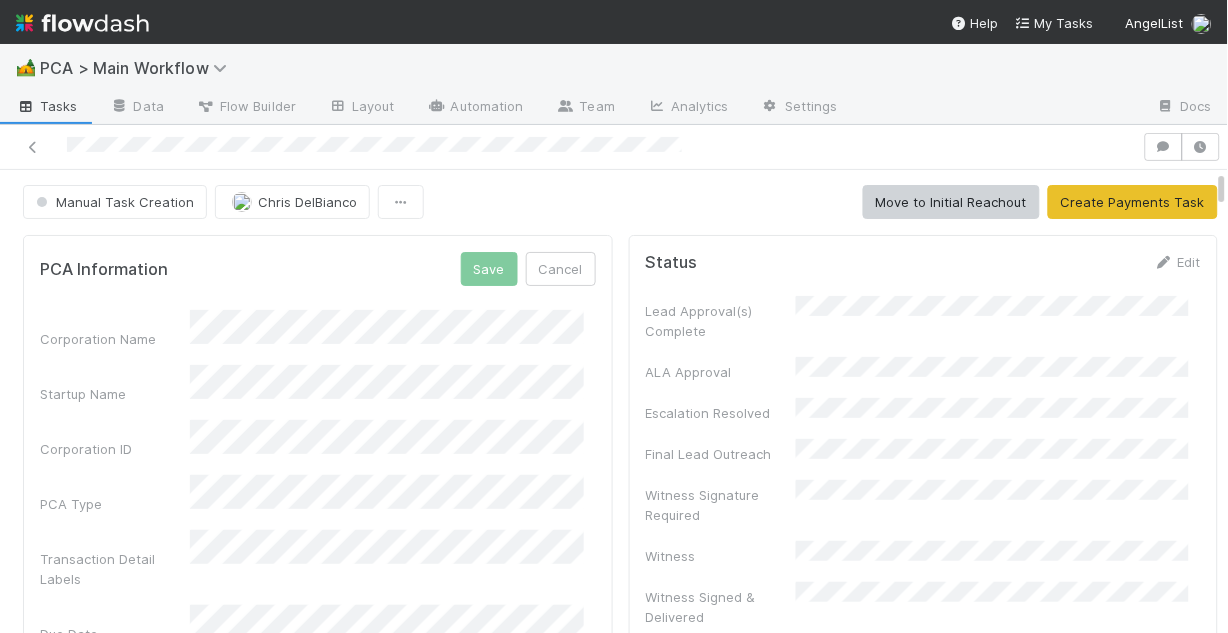 scroll, scrollTop: 0, scrollLeft: 0, axis: both 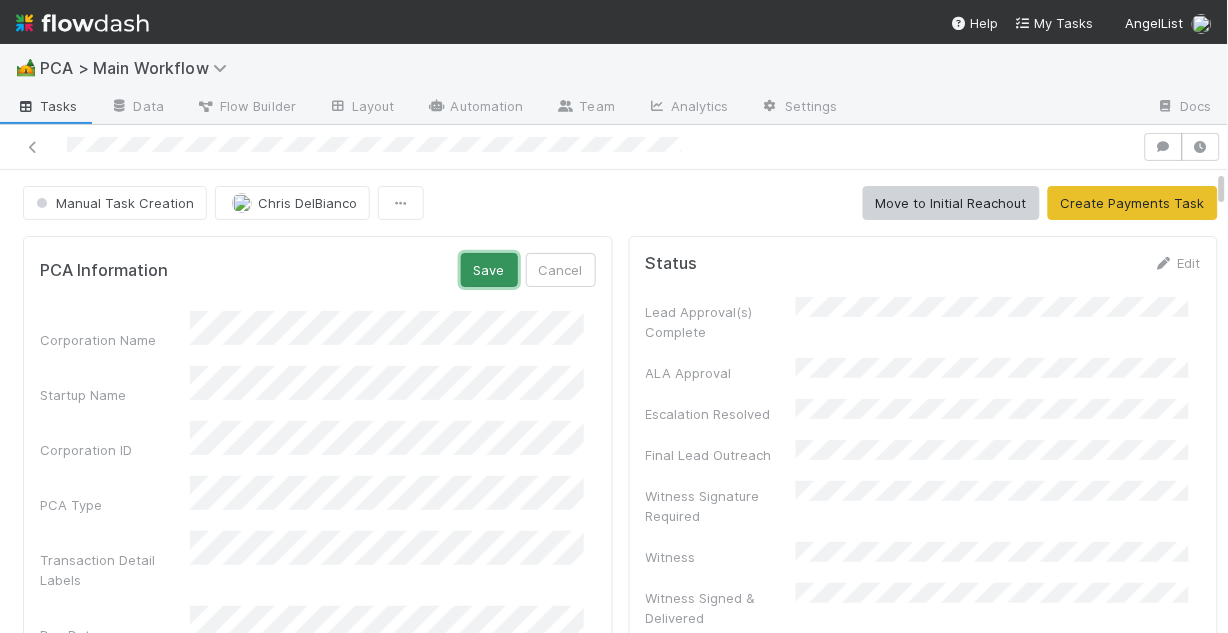drag, startPoint x: 464, startPoint y: 274, endPoint x: 457, endPoint y: 263, distance: 13.038404 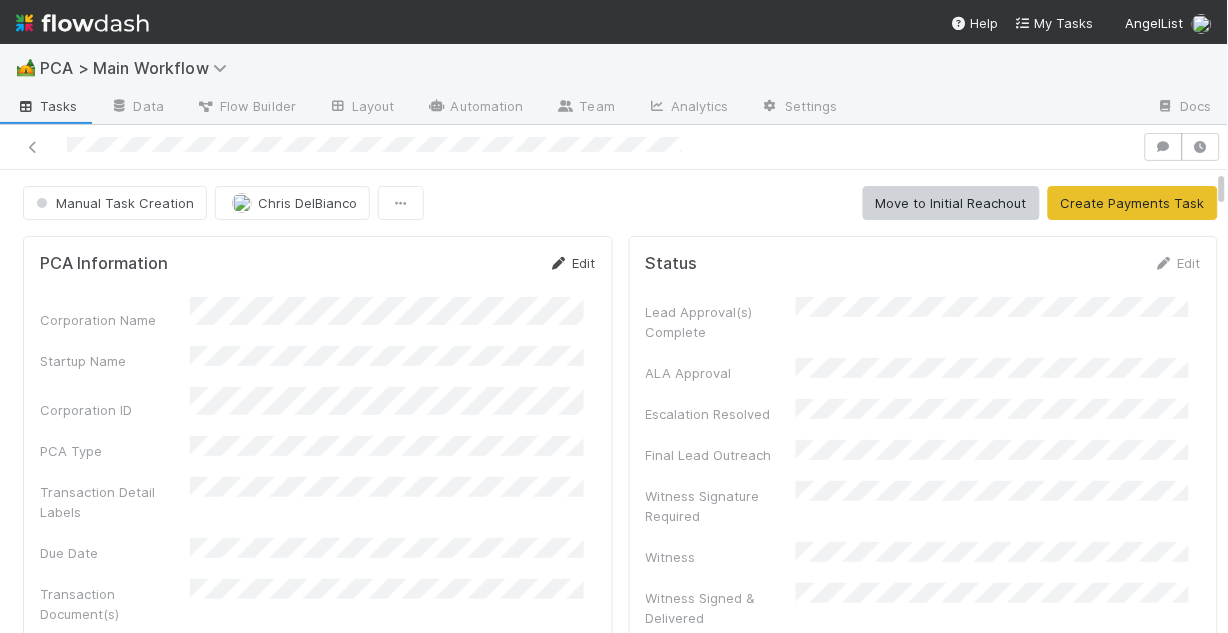 click on "Edit" at bounding box center (572, 263) 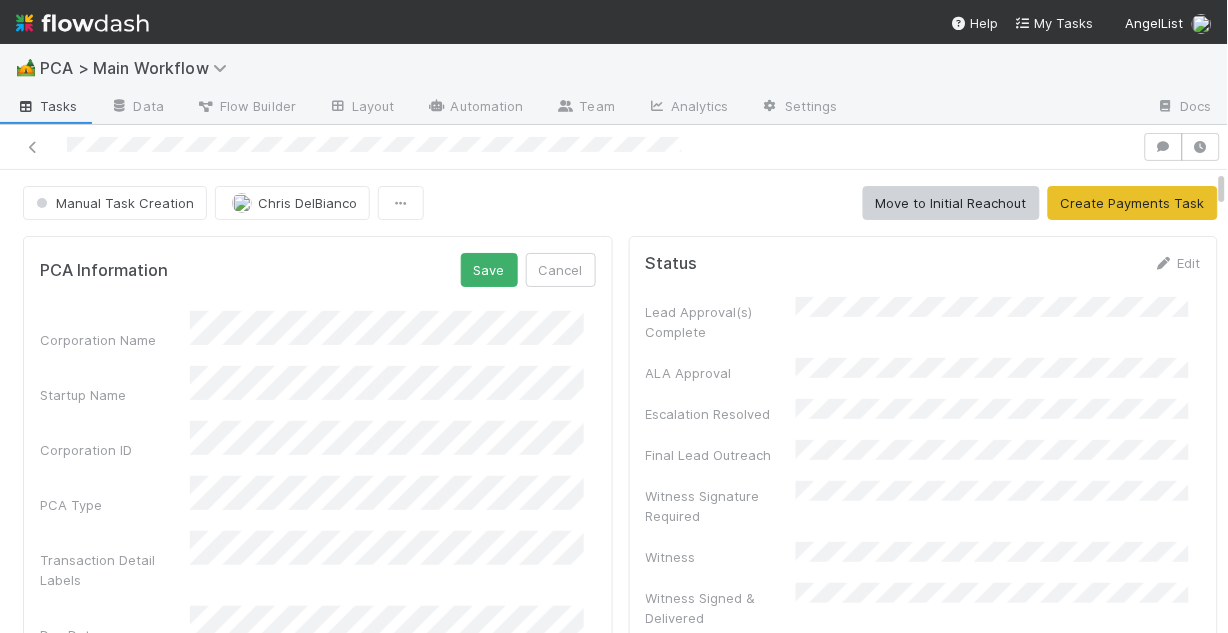 scroll, scrollTop: 80, scrollLeft: 0, axis: vertical 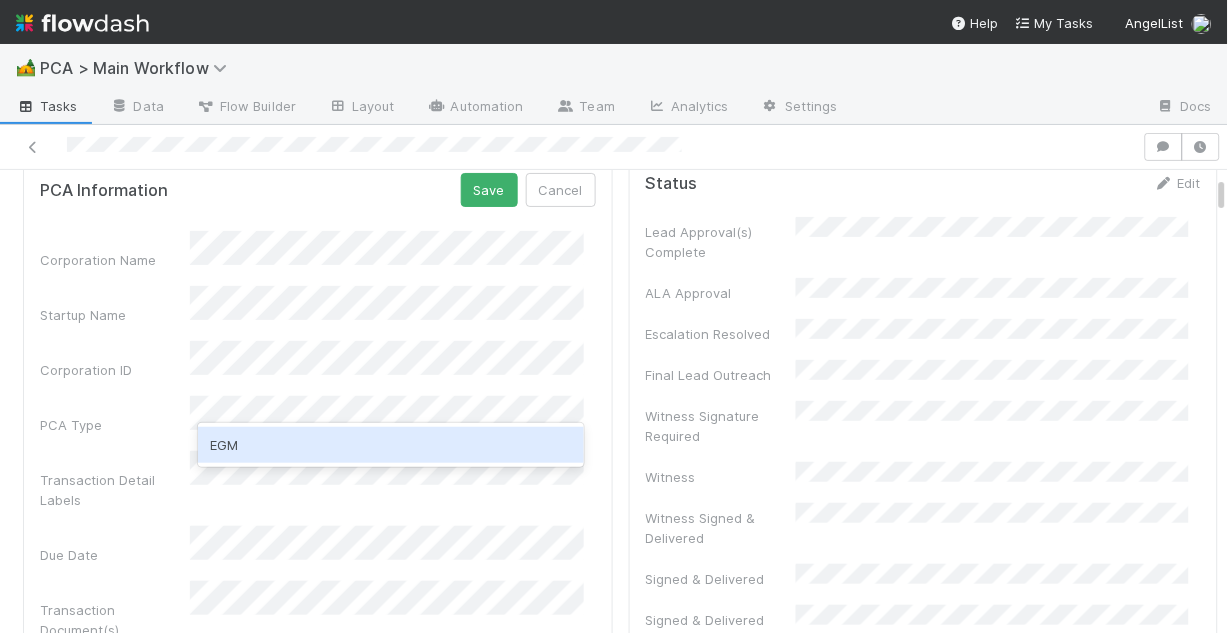 click on "EGM" at bounding box center (391, 445) 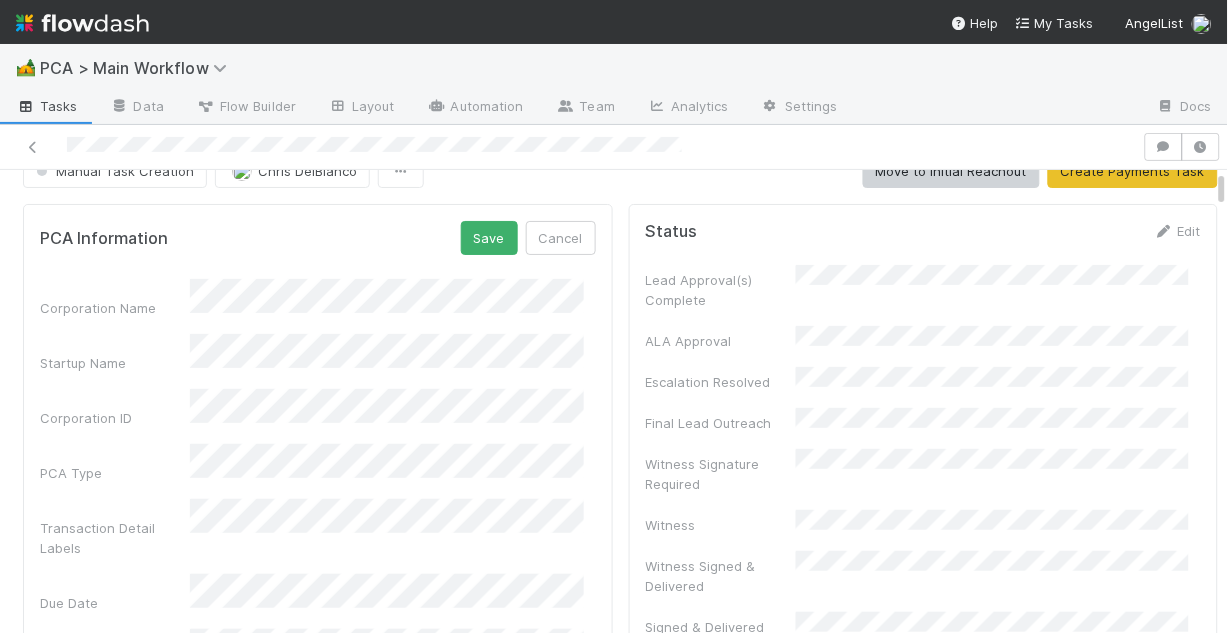 scroll, scrollTop: 0, scrollLeft: 0, axis: both 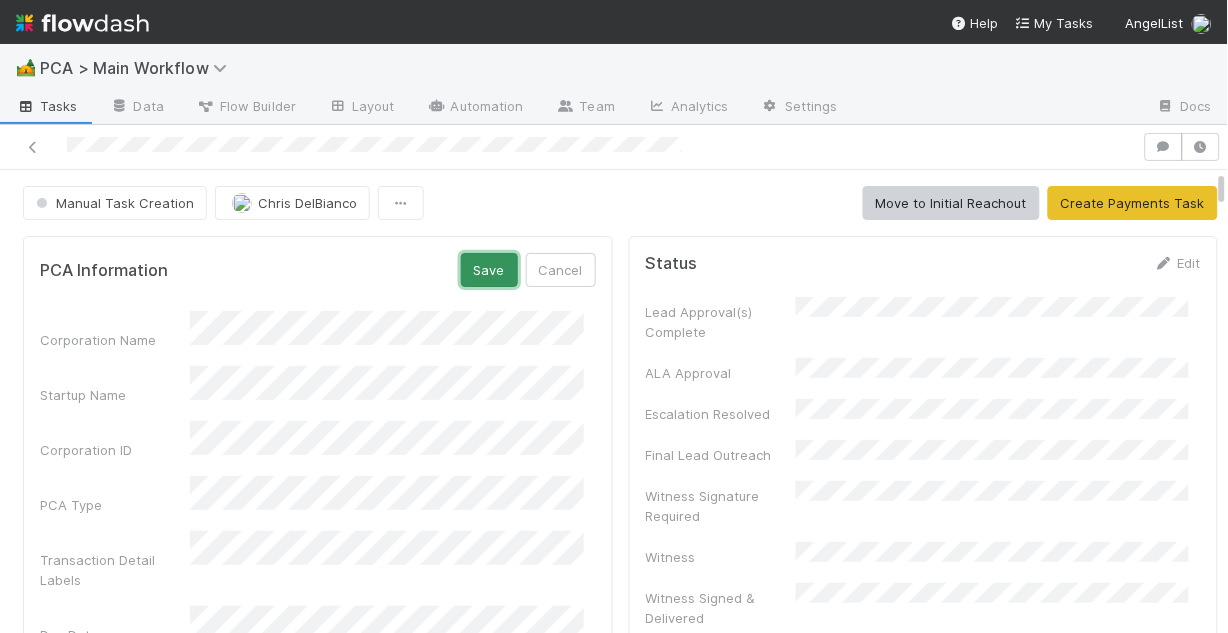 click on "Save" at bounding box center [489, 270] 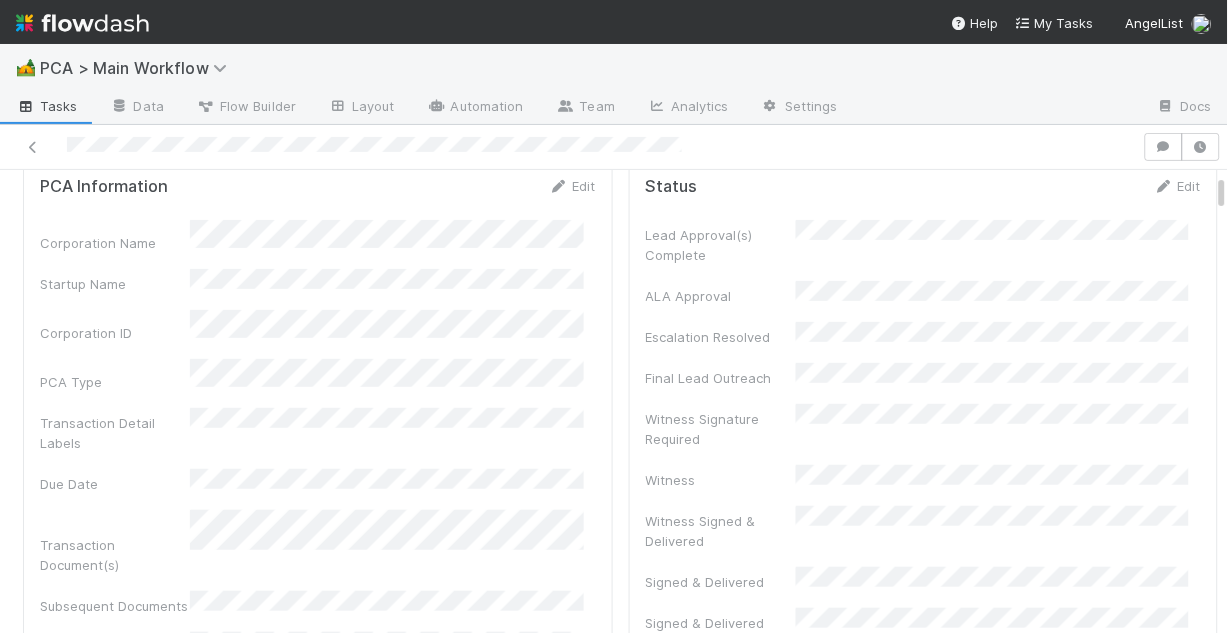 scroll, scrollTop: 0, scrollLeft: 0, axis: both 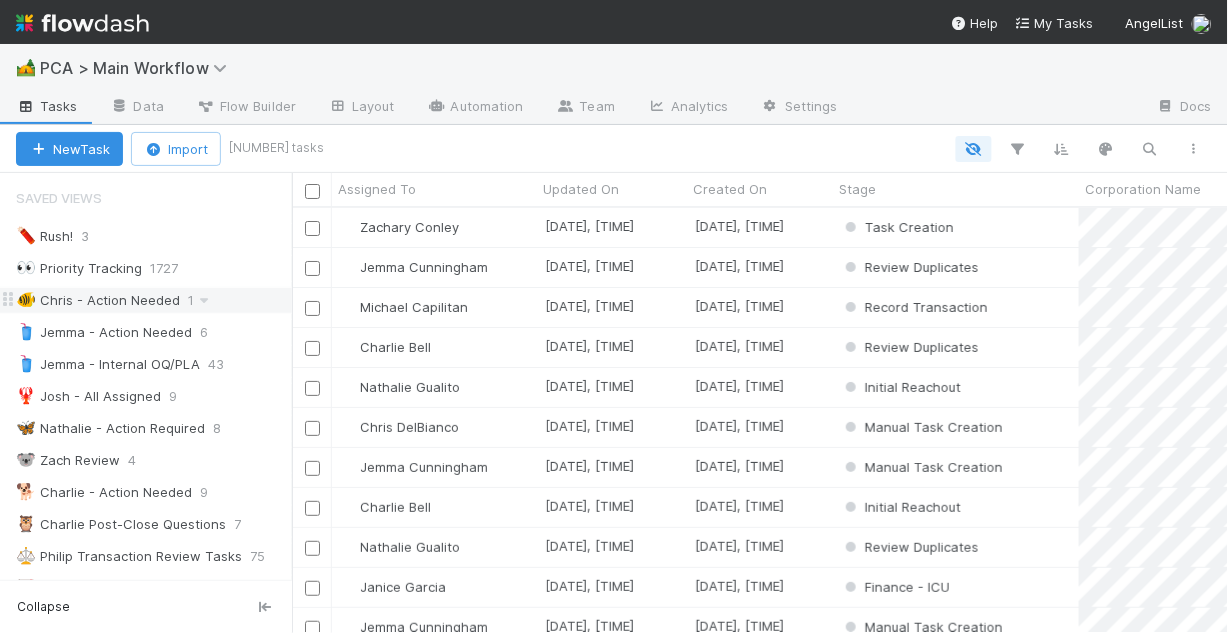 click on "🐠 [PERSON] - Action Needed" at bounding box center (98, 300) 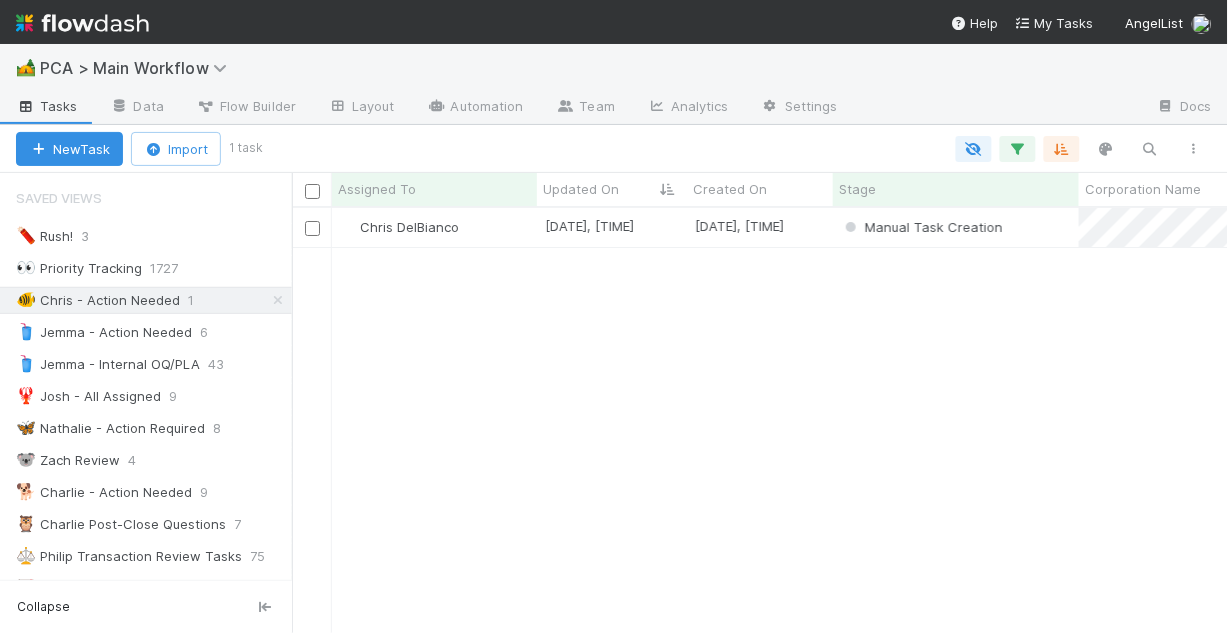 scroll, scrollTop: 13, scrollLeft: 13, axis: both 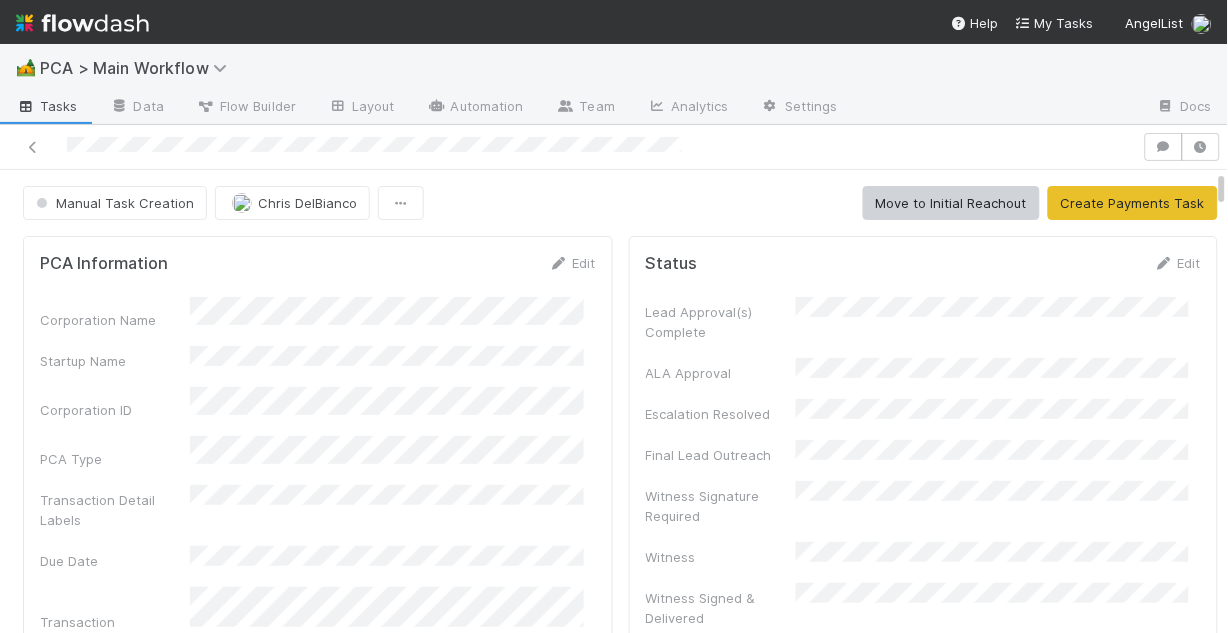click on "PCA Information Edit Corporation Name  Startup Name  Corporation ID  PCA Type  Transaction Detail Labels  Due Date  Transaction Document(s)  Subsequent Documents  ID  Subsequent Documents (2)  Signature Request(s)  Rush Notif Sent  Company Event Id  Signatures Returned Offline  Signed Offline Document  Backoffice Task Link Flag  Company Contacts" at bounding box center (318, 701) 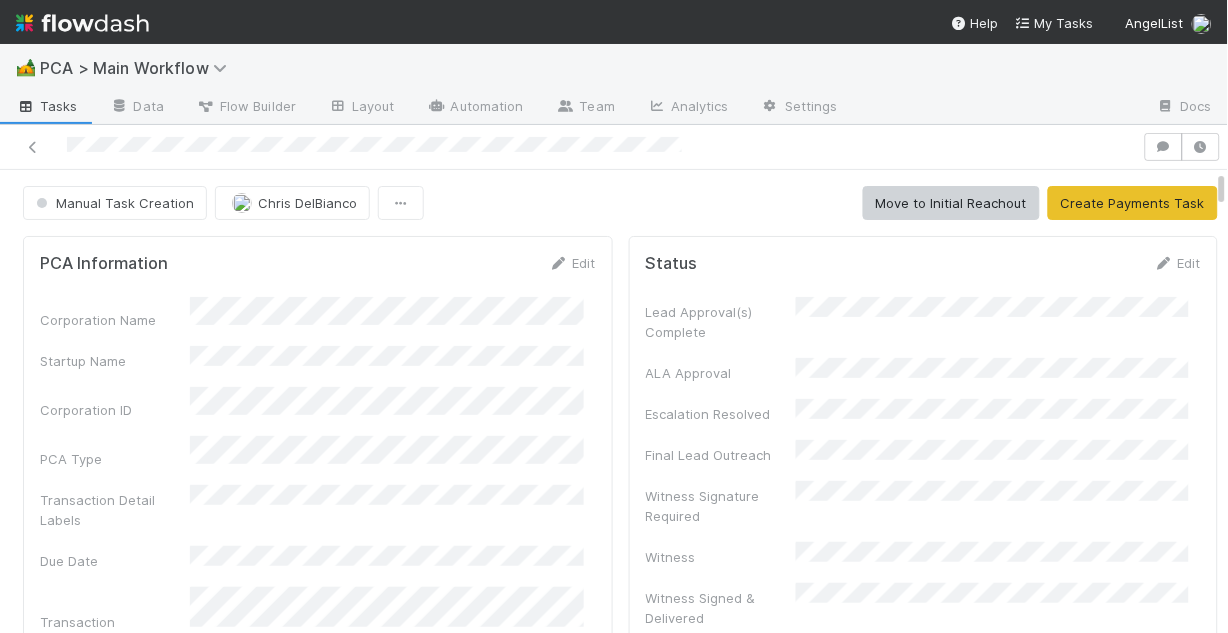 click on "PCA Information Edit Corporation Name  Startup Name  Corporation ID  PCA Type  Transaction Detail Labels  Due Date  Transaction Document(s)  Subsequent Documents  ID  Subsequent Documents (2)  Signature Request(s)  Rush Notif Sent  Company Event Id  Signatures Returned Offline  Signed Offline Document  Backoffice Task Link Flag  Company Contacts" at bounding box center [318, 701] 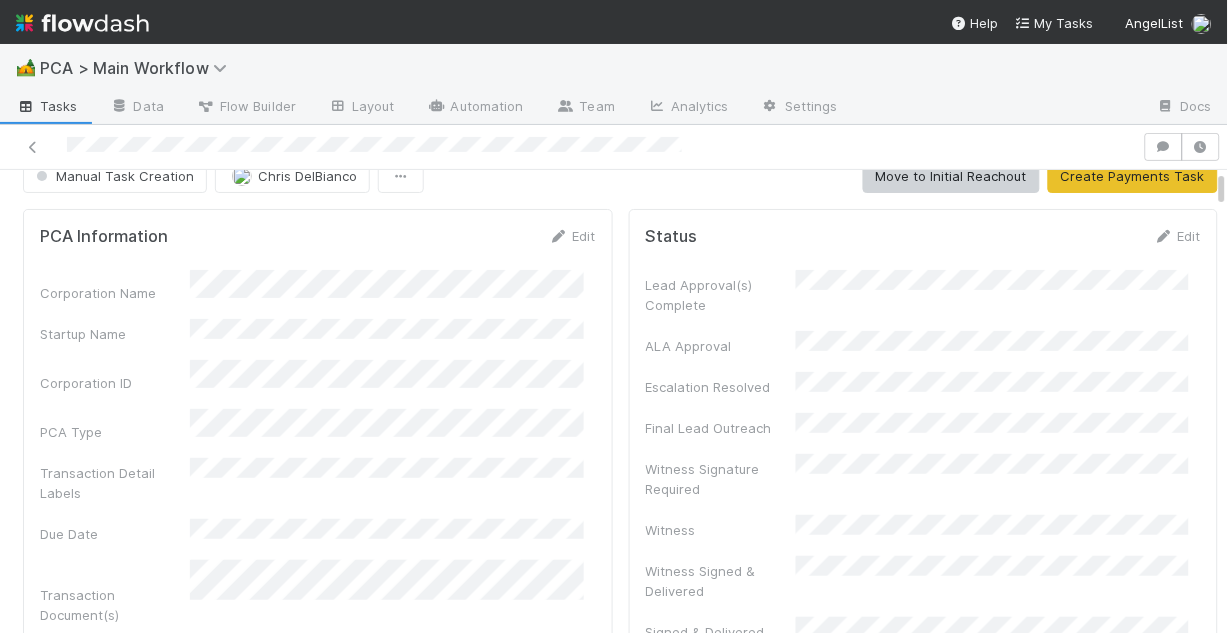 scroll, scrollTop: 0, scrollLeft: 0, axis: both 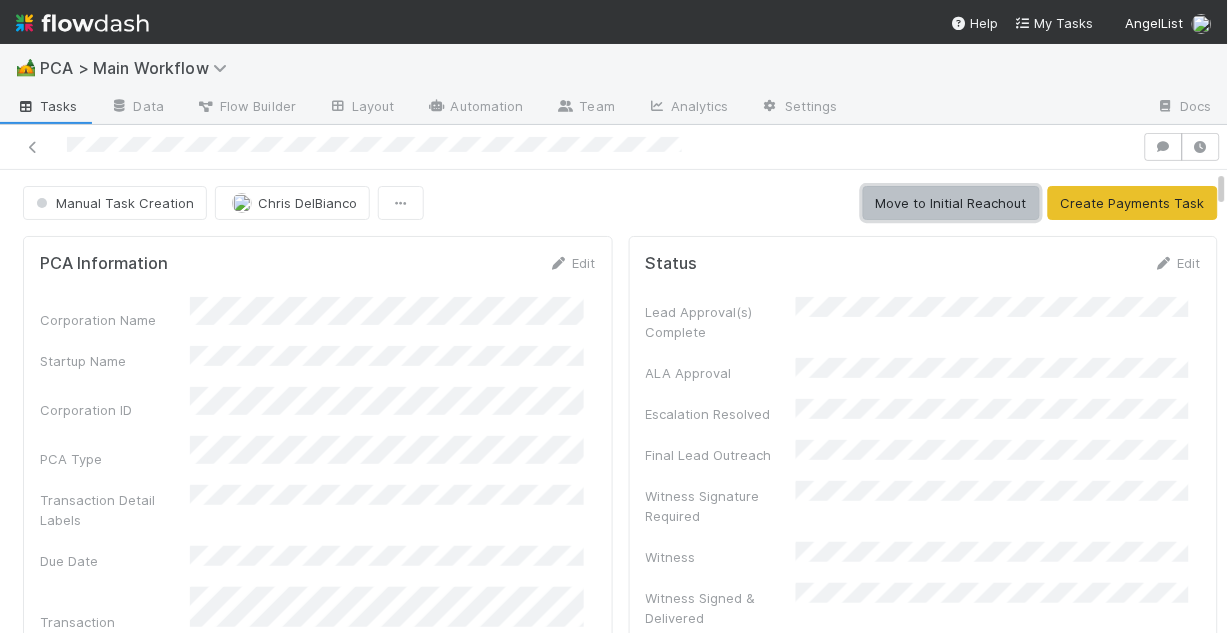 click on "Move to Initial Reachout" at bounding box center [951, 203] 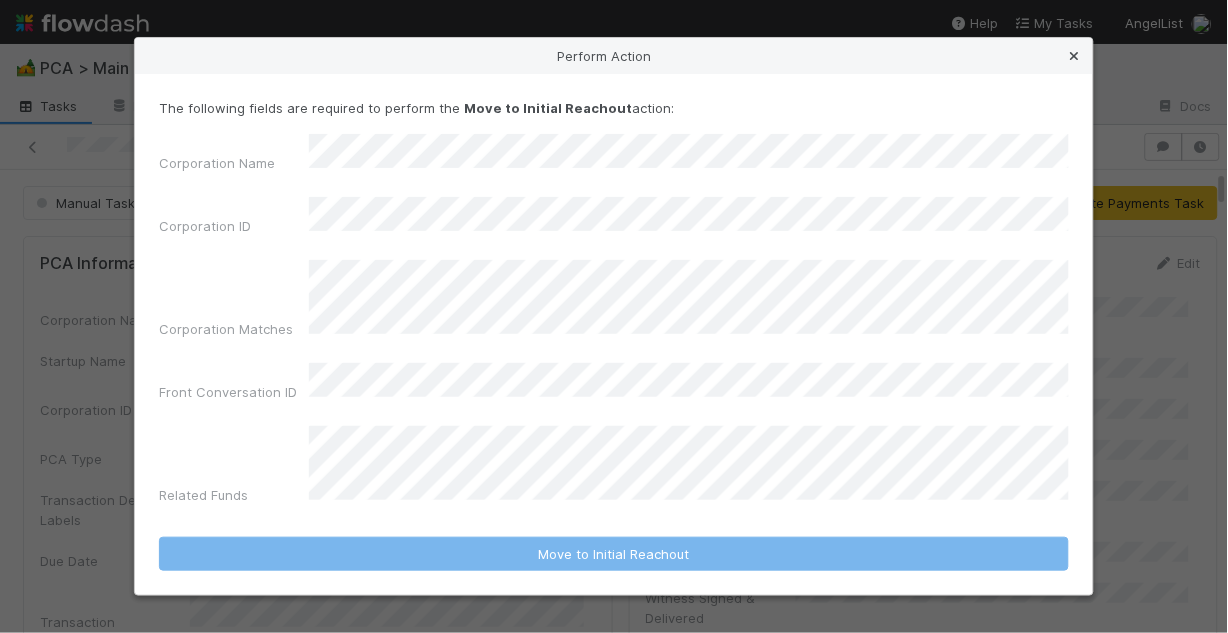 click at bounding box center [1075, 56] 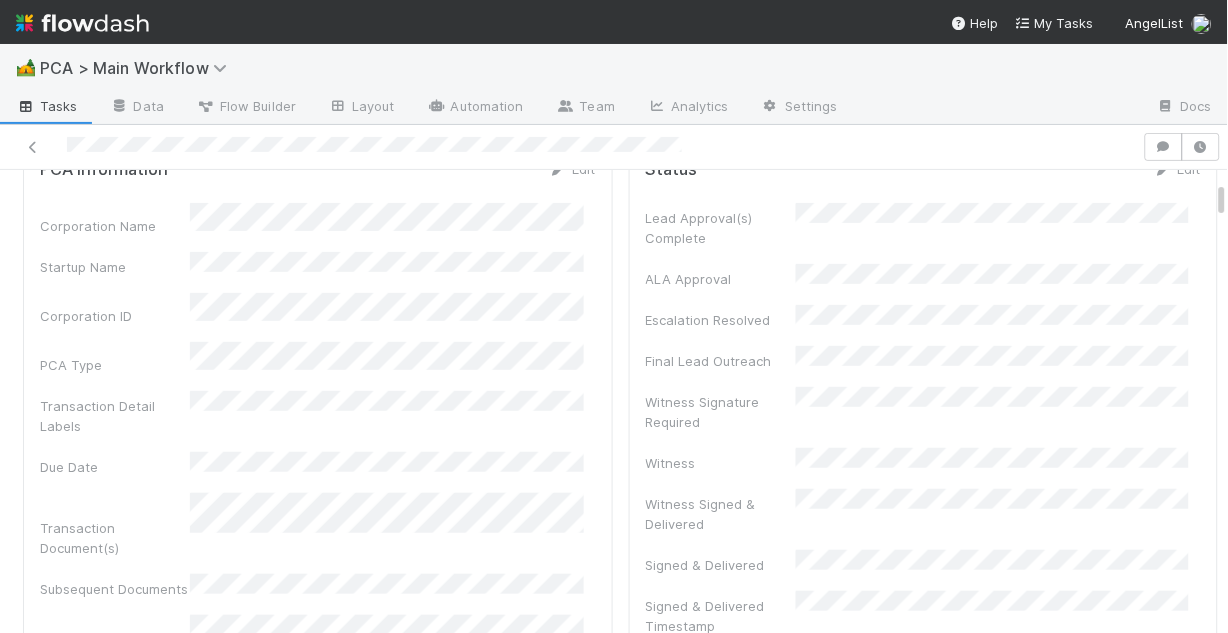 scroll, scrollTop: 0, scrollLeft: 0, axis: both 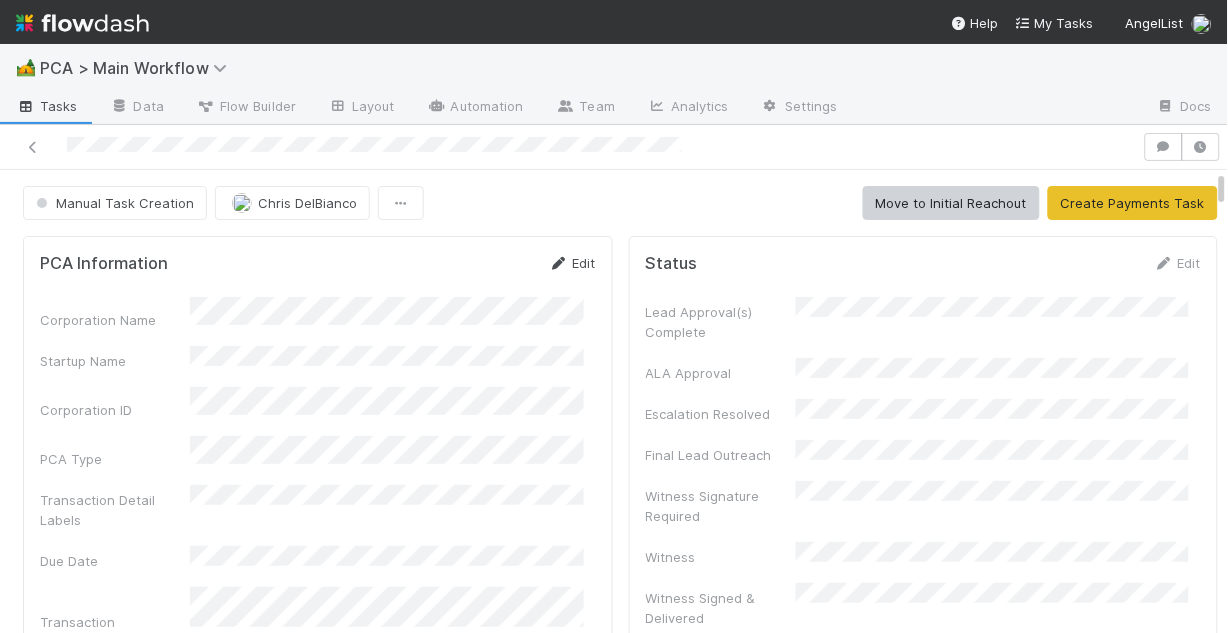 click on "Edit" at bounding box center (572, 263) 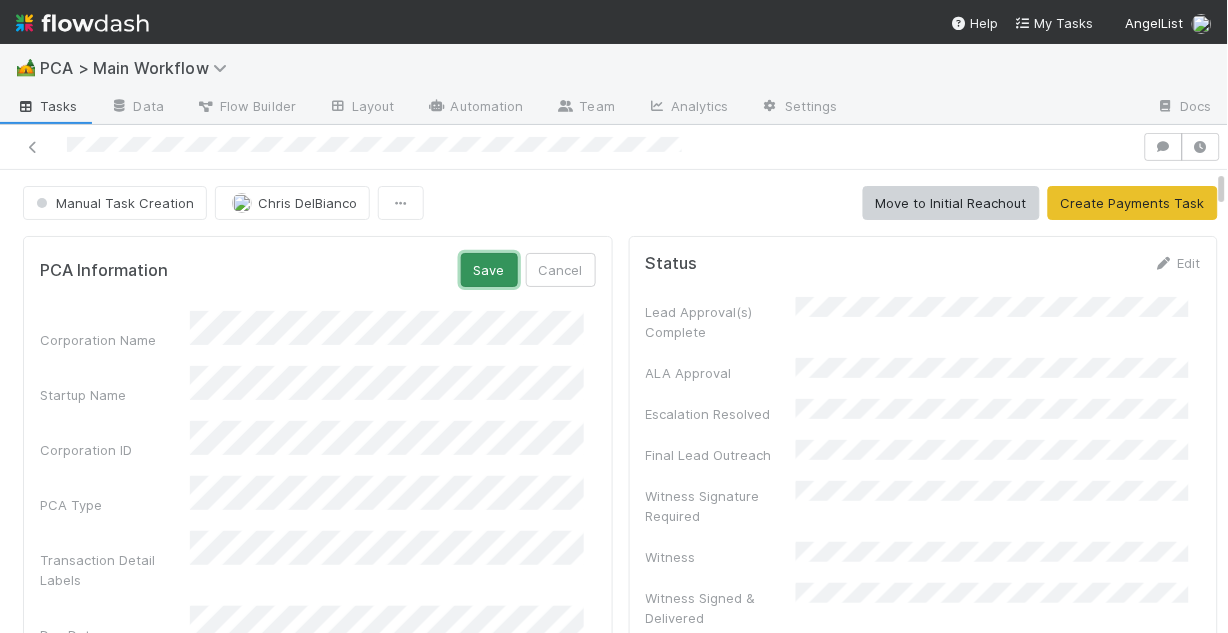 click on "Save" at bounding box center (489, 270) 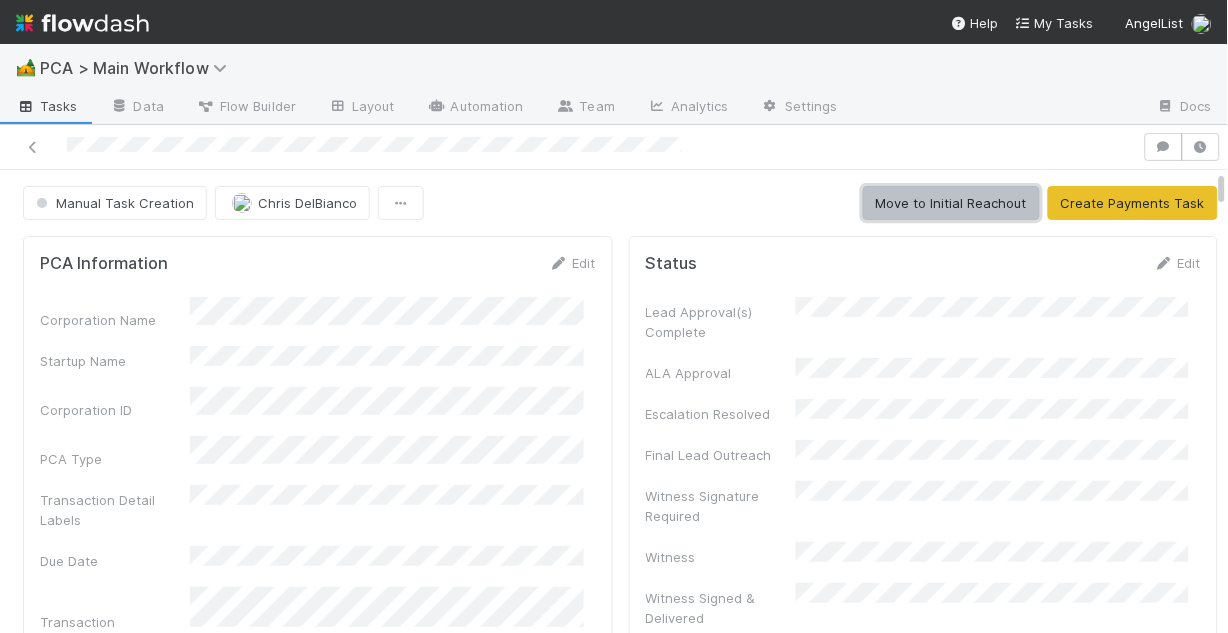 click on "Move to Initial Reachout" at bounding box center (951, 203) 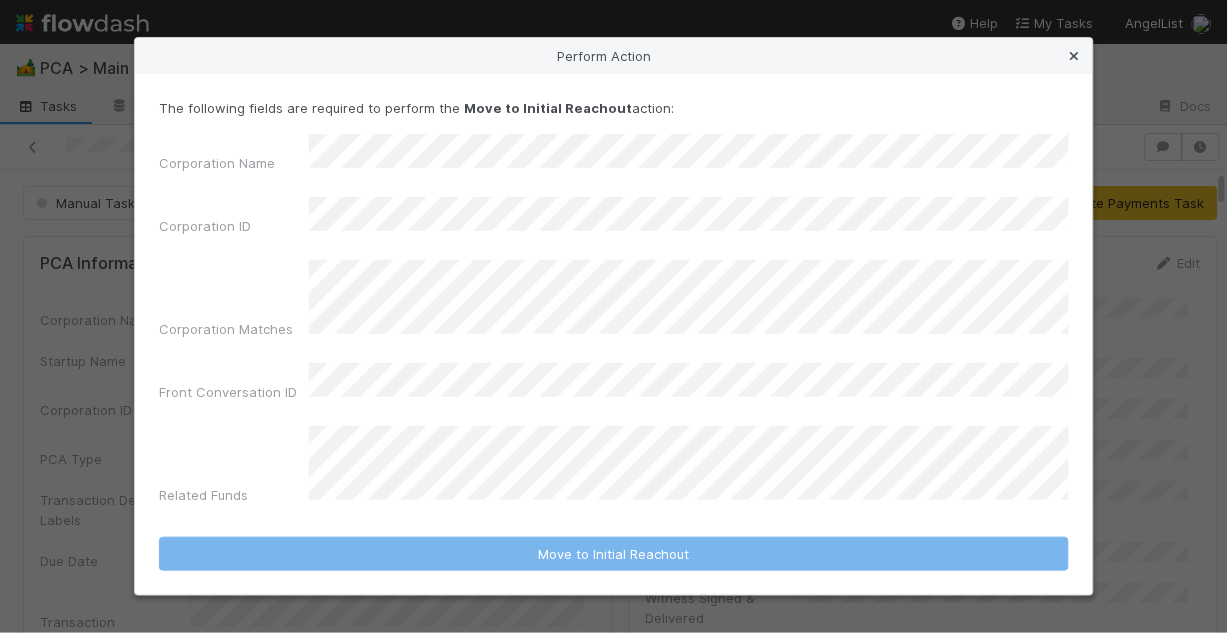 click at bounding box center (1075, 56) 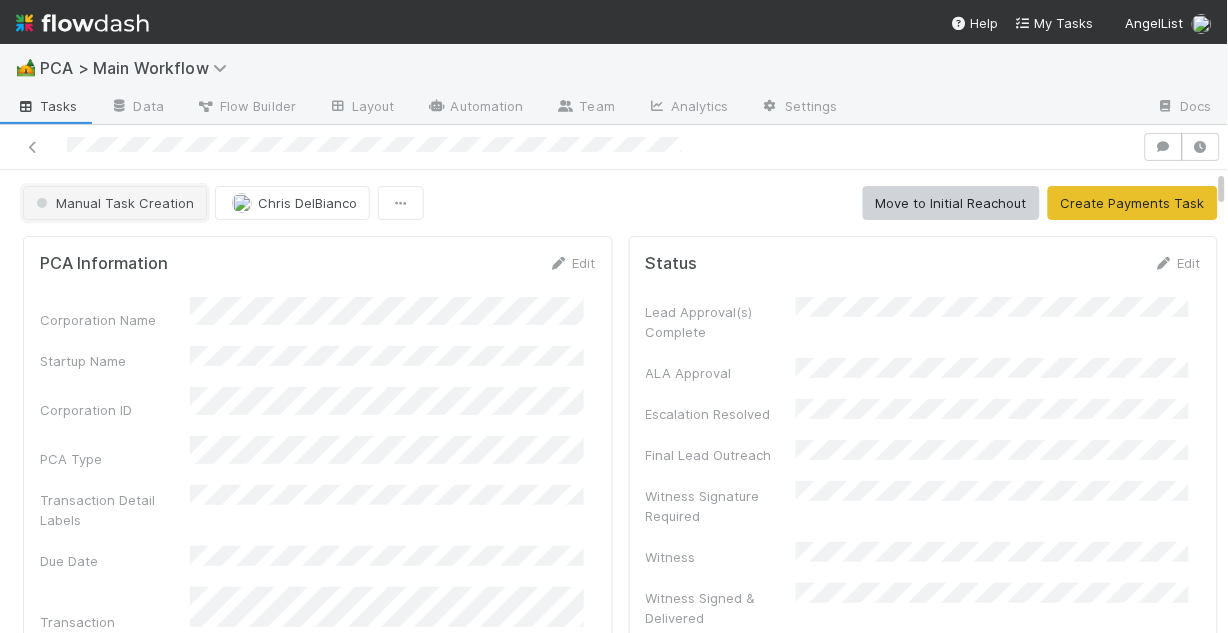 click on "Manual Task Creation" at bounding box center (113, 203) 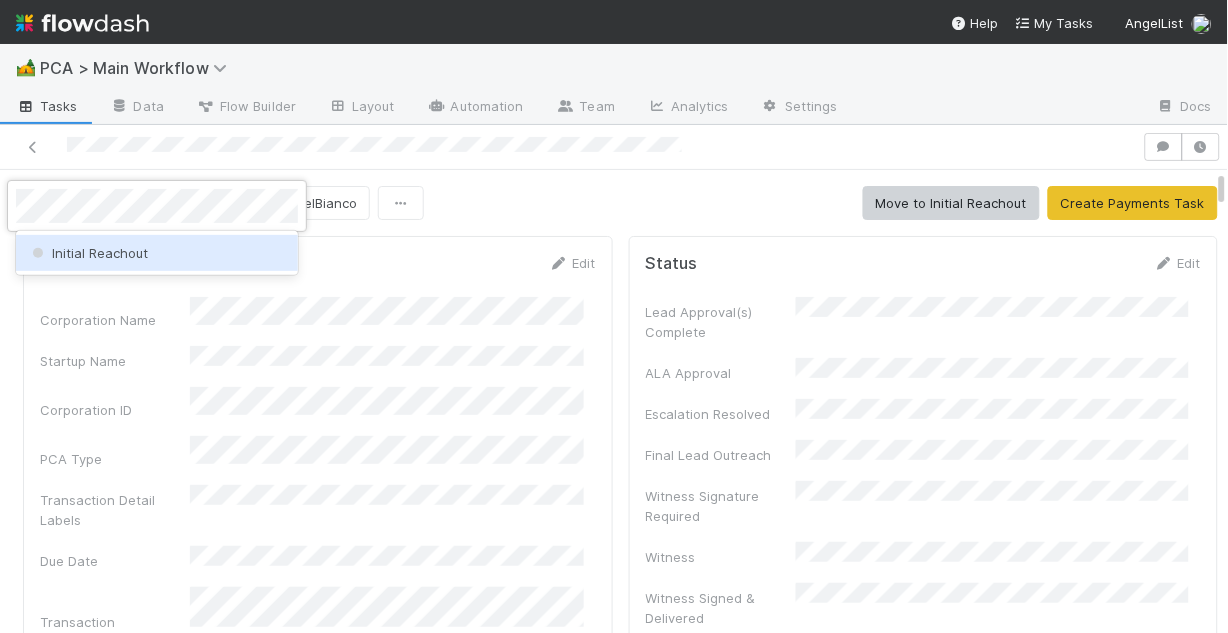 click on "Initial Reachout" at bounding box center (88, 253) 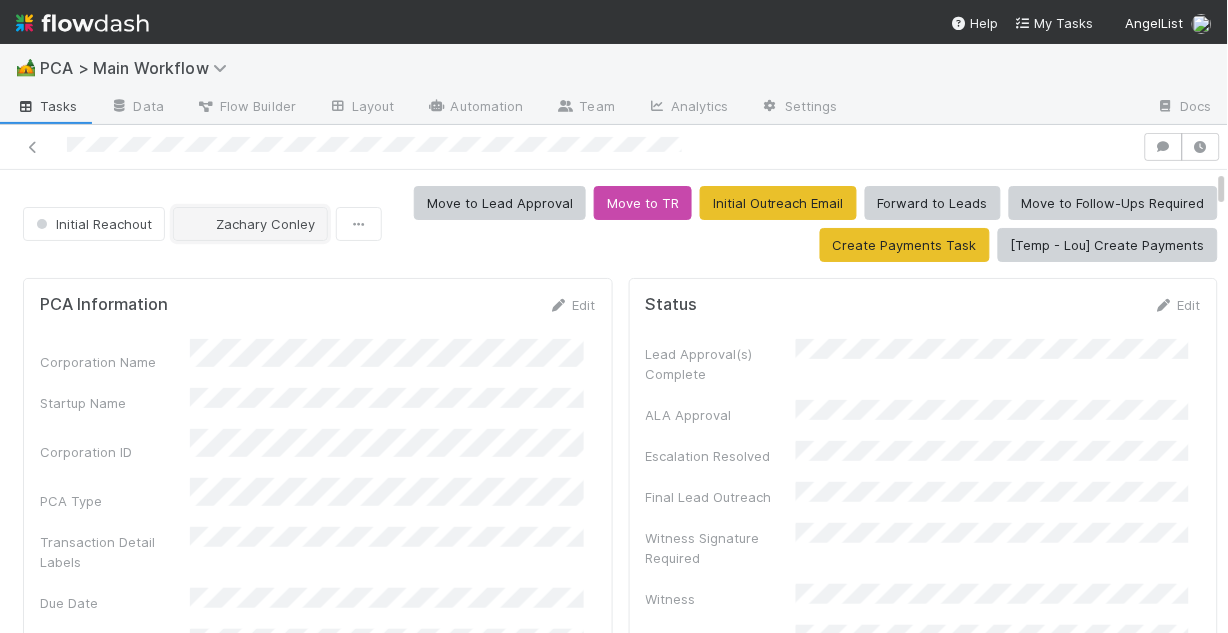 click on "Zachary Conley" at bounding box center (265, 224) 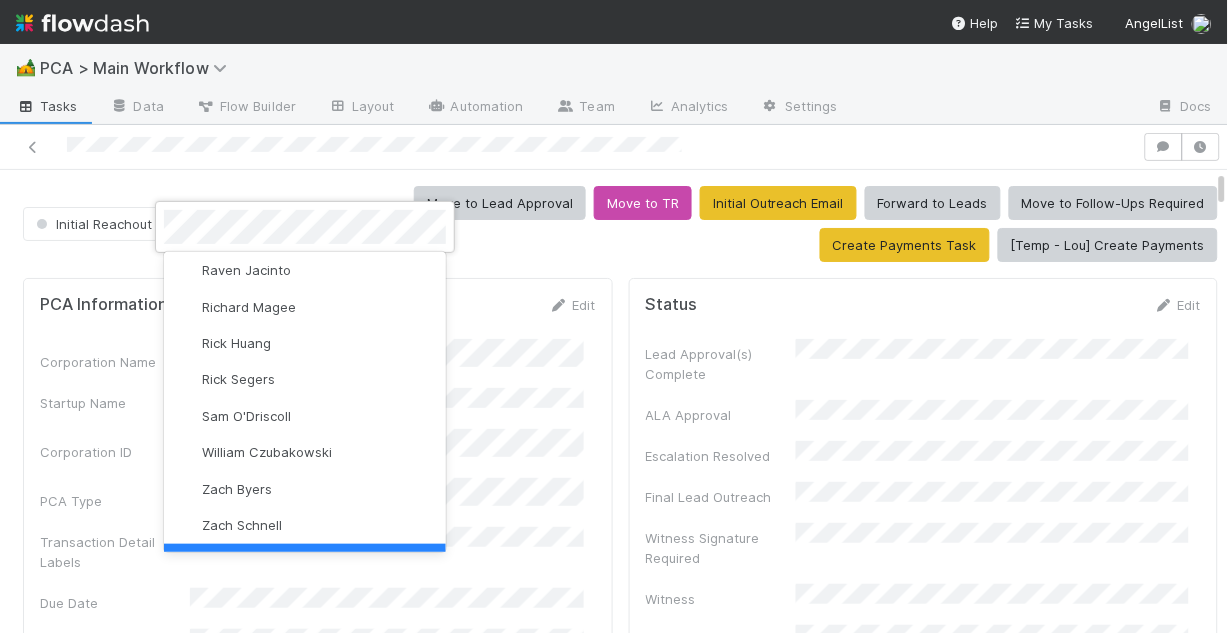 scroll, scrollTop: 0, scrollLeft: 0, axis: both 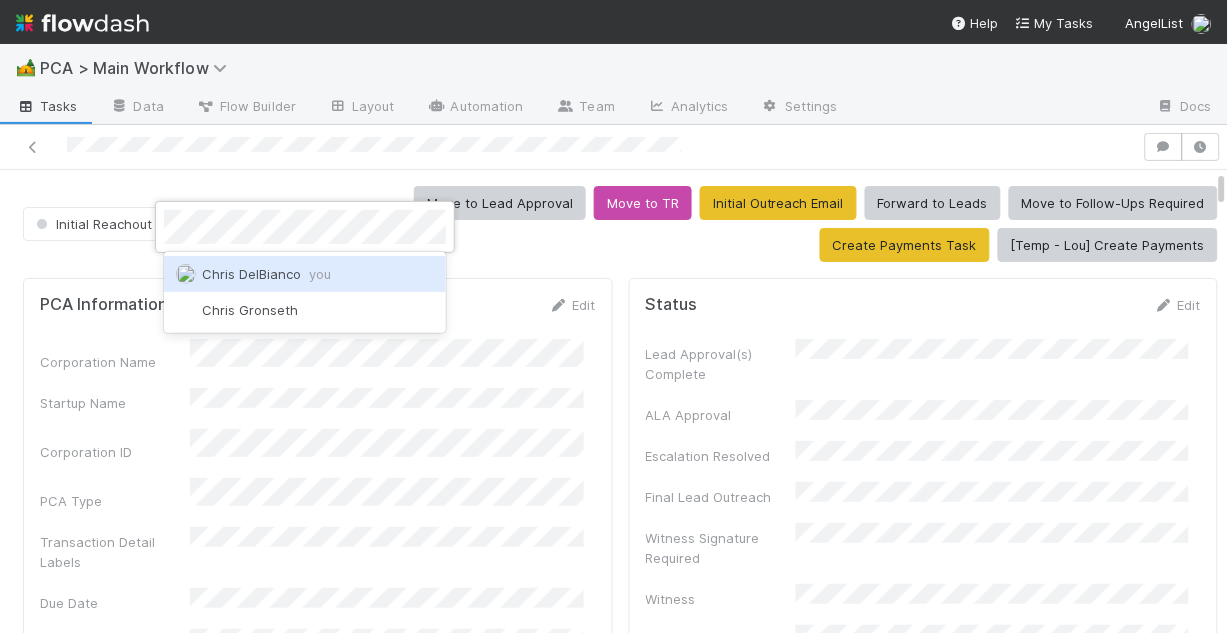 click on "[PERSON] you" at bounding box center (266, 274) 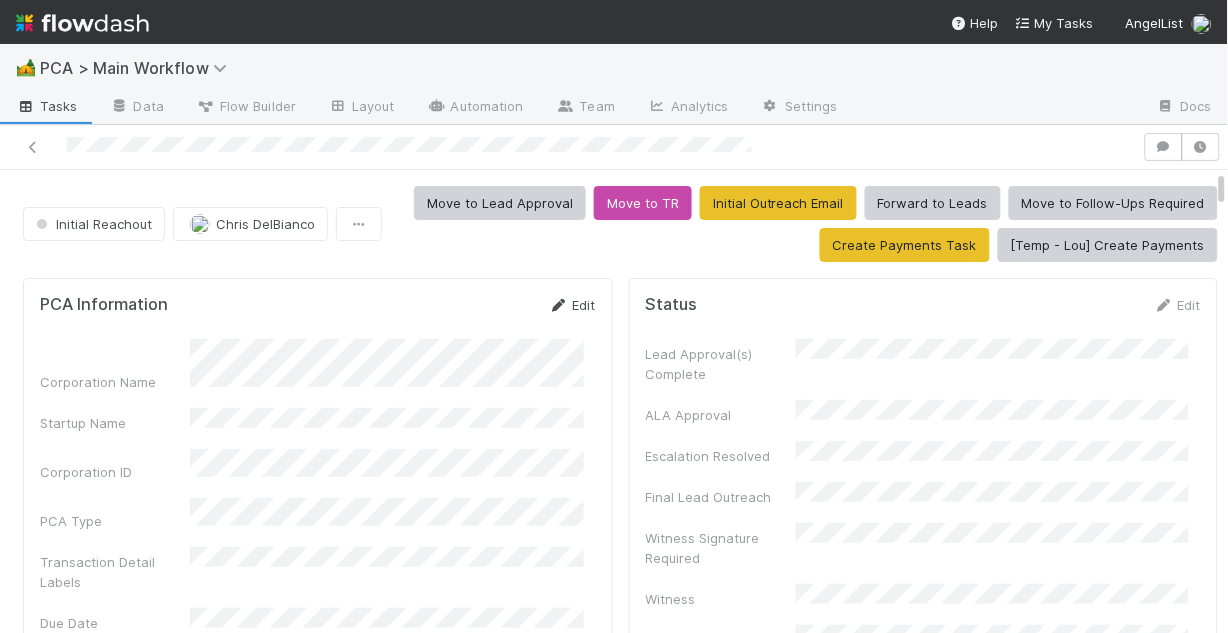 click on "Edit" at bounding box center [572, 305] 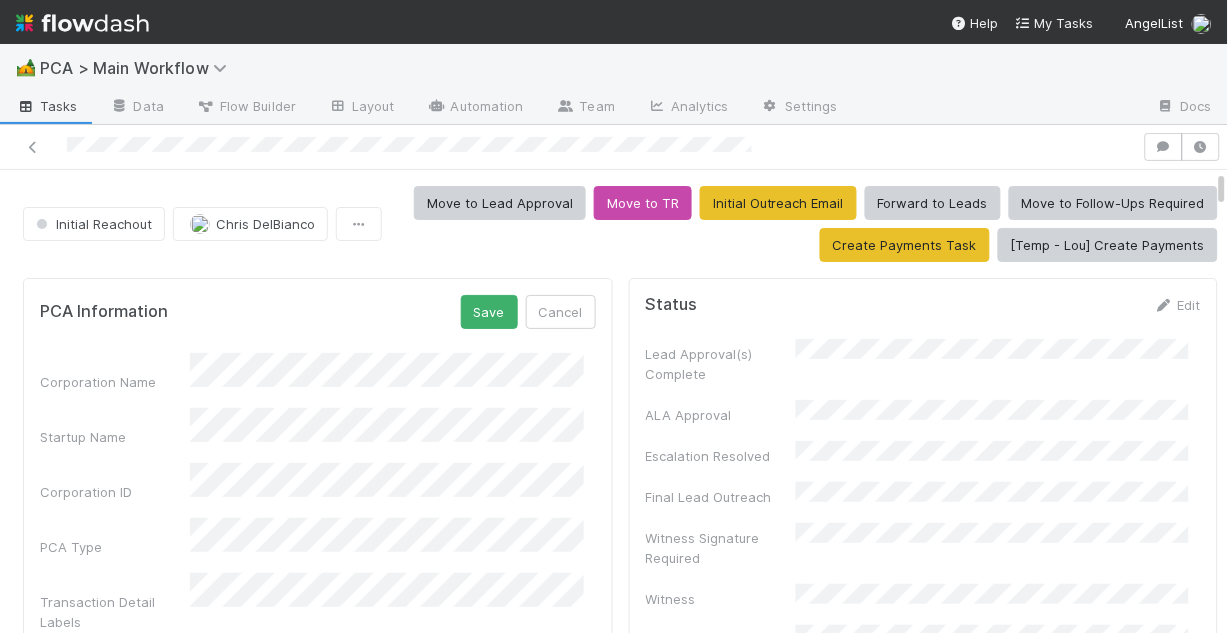 click on "PCA Information Save Cancel Corporation Name  Startup Name  Corporation ID  PCA Type  Transaction Detail Labels  Due Date  Transaction Document(s)  Subsequent Documents  ID  Subsequent Documents (2)  Signature Request(s)  Rush Notif Sent  Company Event Id  Signatures Returned Offline  Signed Offline Document  Backoffice Task Link Flag  Company Contacts  Lead Approval Edit Lead Approvals Requested  Lead Approvals Confirmed  Select Funds:  Test Check Lead Approval  SR Tracking Invalid JSON. Related Funds Invalid JSON. Coporation Matches Download CSV id name type Further Details Edit Tax Labels  Front Conversation ID  Front Conversation Link  Transaction Type  Front Subject  Created On Transaction Reviewer  Priority Queue  Standard Queue  Task Creation DRI  Urgent Transaction Review  Signed & Delivered Timestamp   Signatures Returned Offline  Individual Docs for Parsing Edit Document1  Document2  Document3  Document4  Document5  Document6  Document7  Document8  Document9  Document10  Subsequent Document1" at bounding box center (620, 3725) 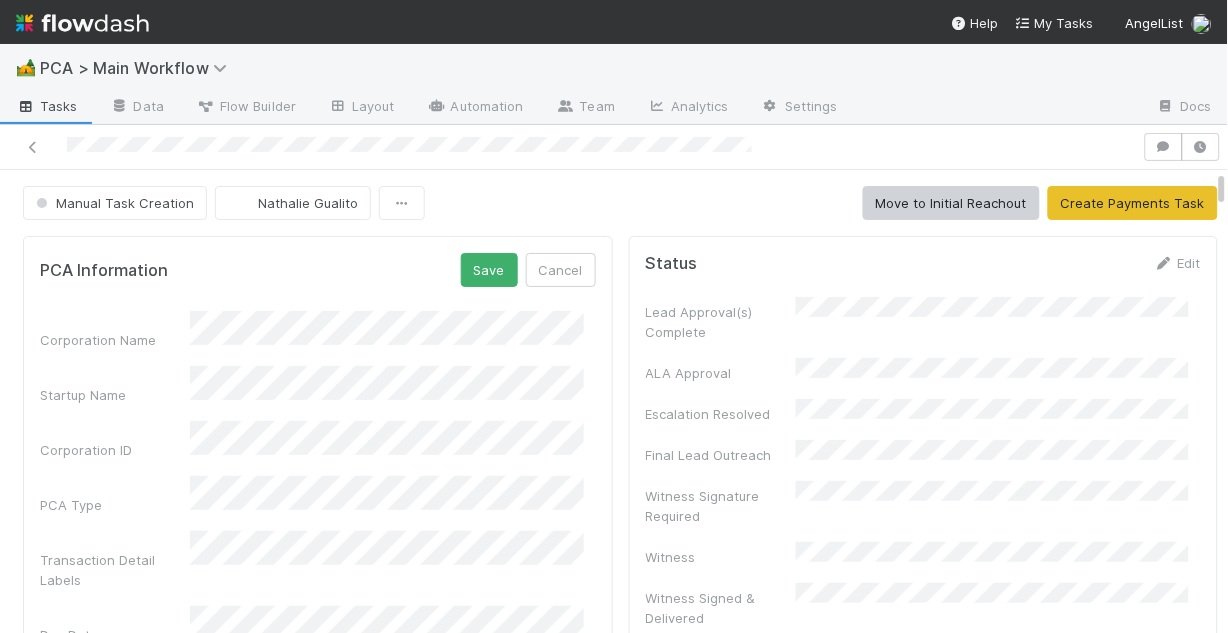 click on "PCA Information Save Cancel Corporation Name  Startup Name  Corporation ID  PCA Type  Transaction Detail Labels  Due Date  Transaction Document(s)  Subsequent Documents  ID  Subsequent Documents (2)  Signature Request(s)  Rush Notif Sent  Company Event Id  Signatures Returned Offline  Signed Offline Document  Backoffice Task Link Flag  Company Contacts  Lead Approval Edit Lead Approvals Requested  Lead Approvals Confirmed  Select Funds:  Test Check Lead Approval  SR Tracking Invalid JSON. Related Funds Invalid JSON. Coporation Matches Download CSV id name type Further Details Edit Tax Labels  Front Conversation ID  Front Conversation Link  Transaction Type  Front Subject  Created On Transaction Reviewer  Priority Queue  Standard Queue  Task Creation DRI  Urgent Transaction Review  Signed & Delivered Timestamp   Signatures Returned Offline  Individual Docs for Parsing Edit Document1  Document2  Document3  Document4  Document5  Document6  Document7  Document8  Document9  Document10  Subsequent Document1" at bounding box center (620, 3683) 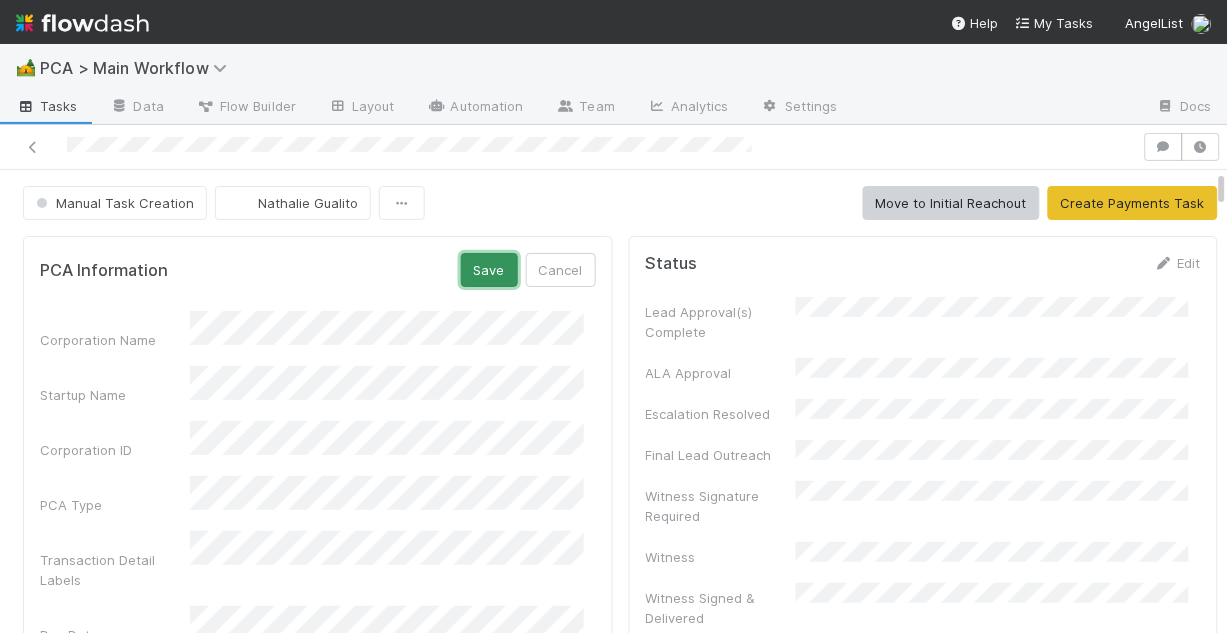 click on "Save" at bounding box center [489, 270] 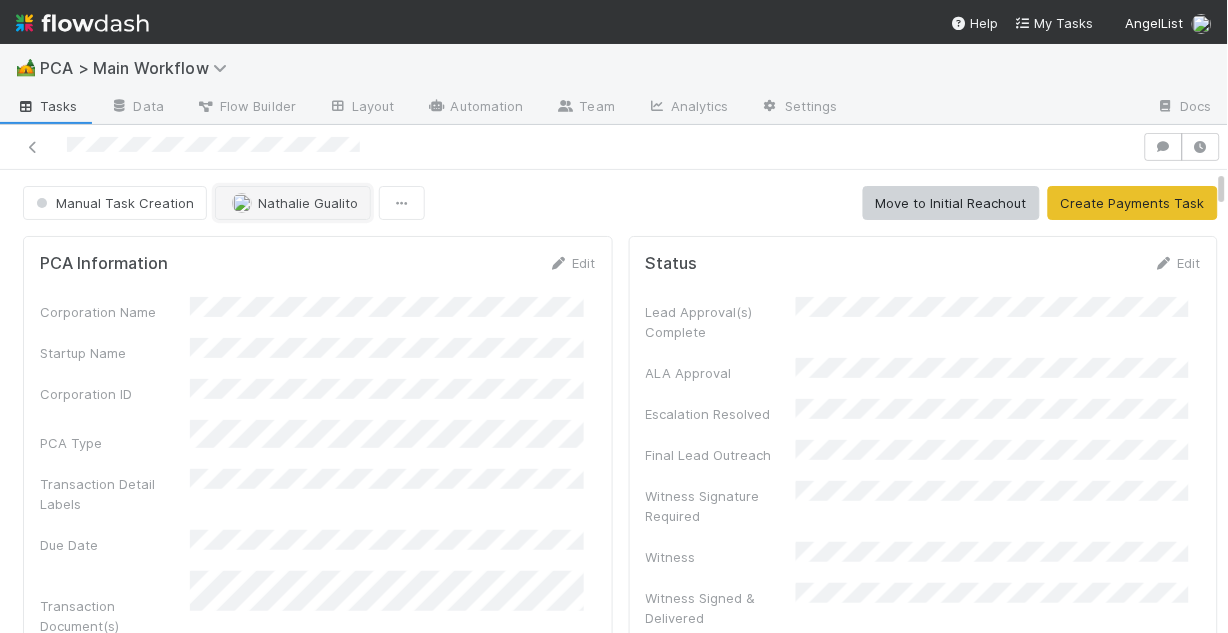 click on "Nathalie Gualito" at bounding box center [308, 203] 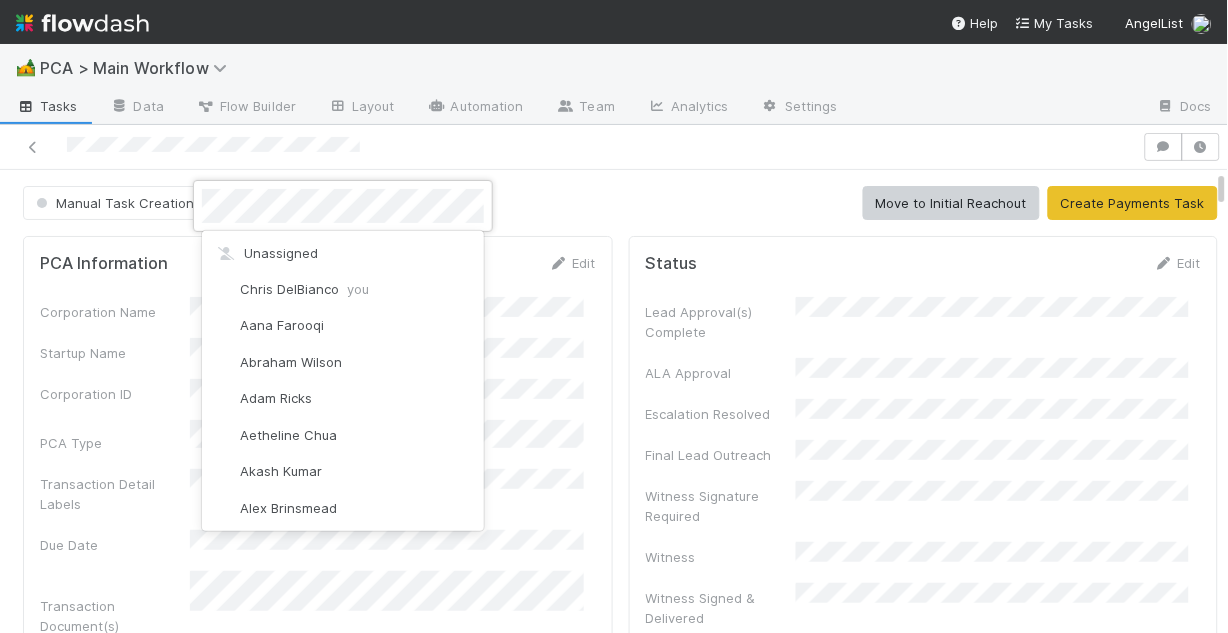scroll, scrollTop: 4720, scrollLeft: 0, axis: vertical 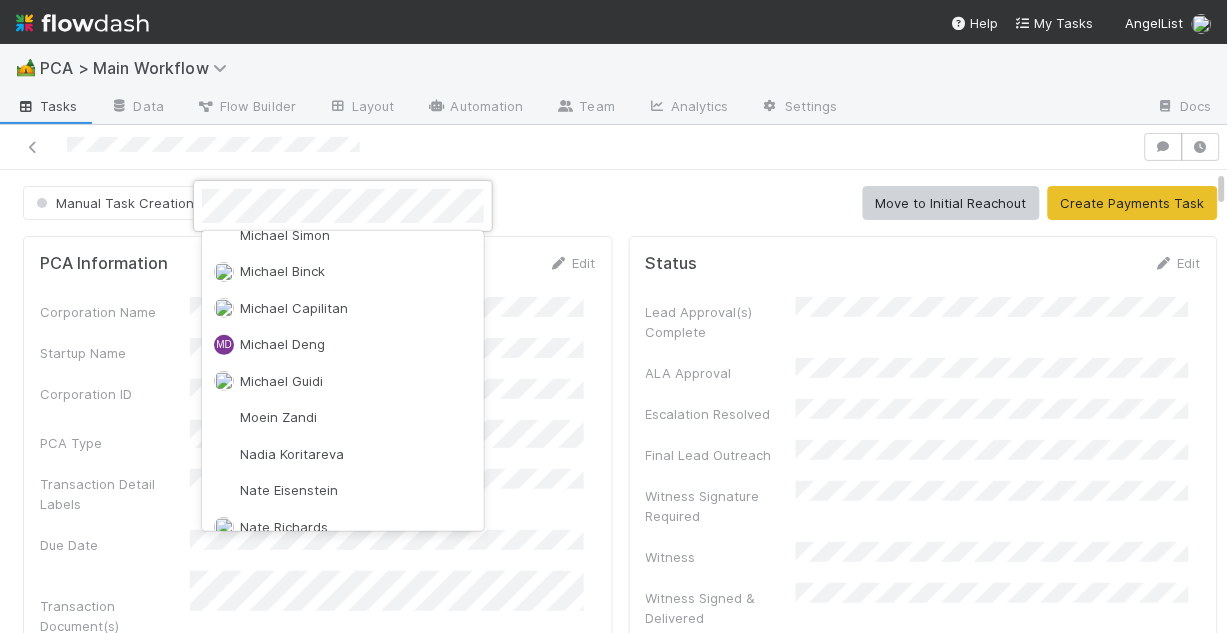 click at bounding box center [614, 316] 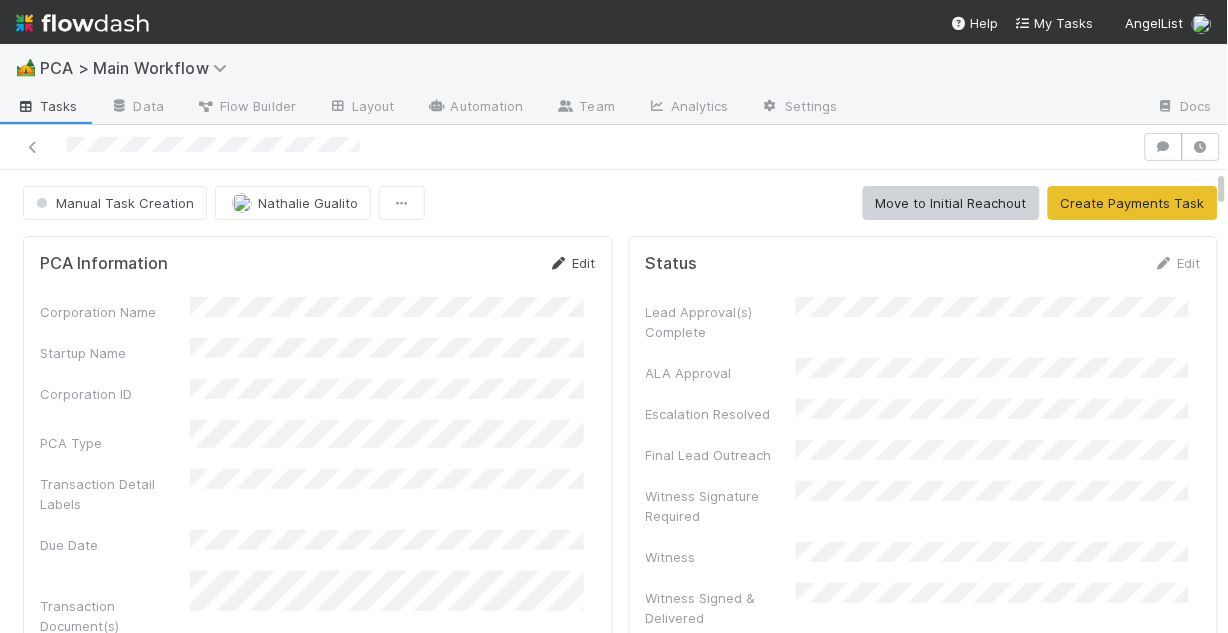 click on "Edit" at bounding box center (572, 263) 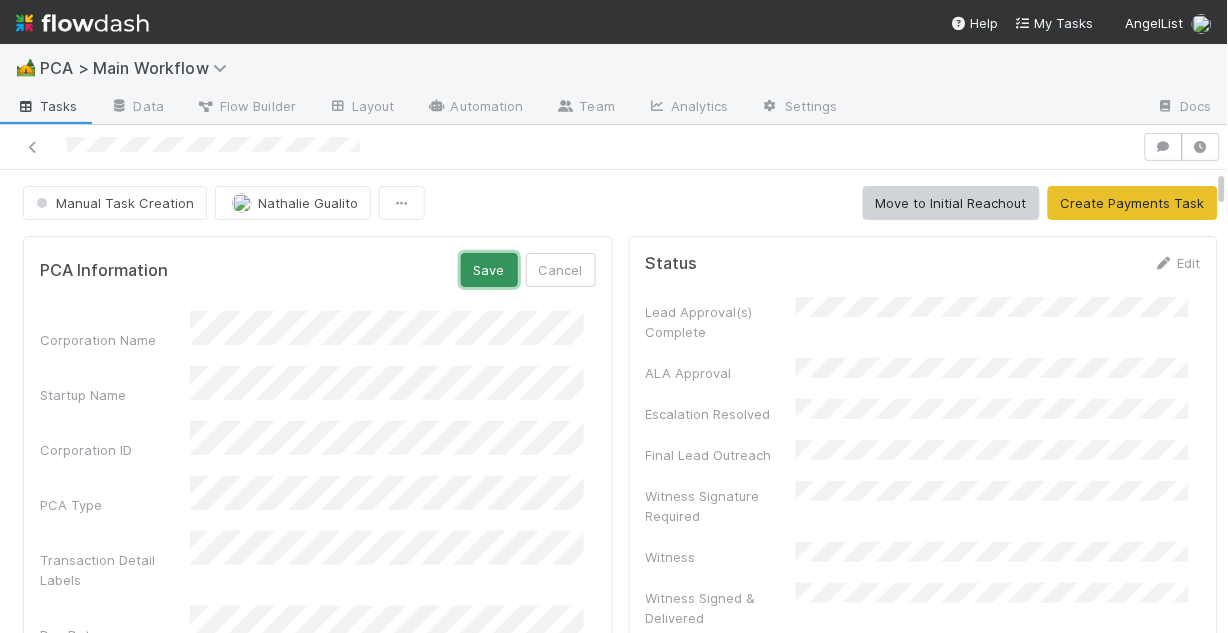 click on "Save" at bounding box center [489, 270] 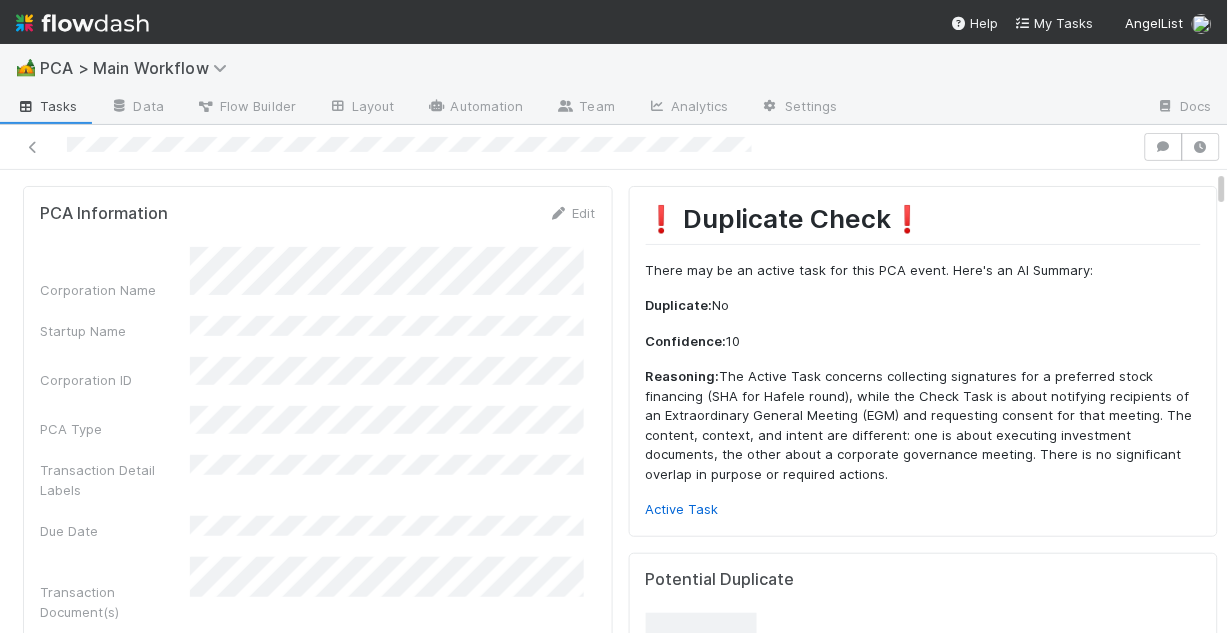 scroll, scrollTop: 0, scrollLeft: 0, axis: both 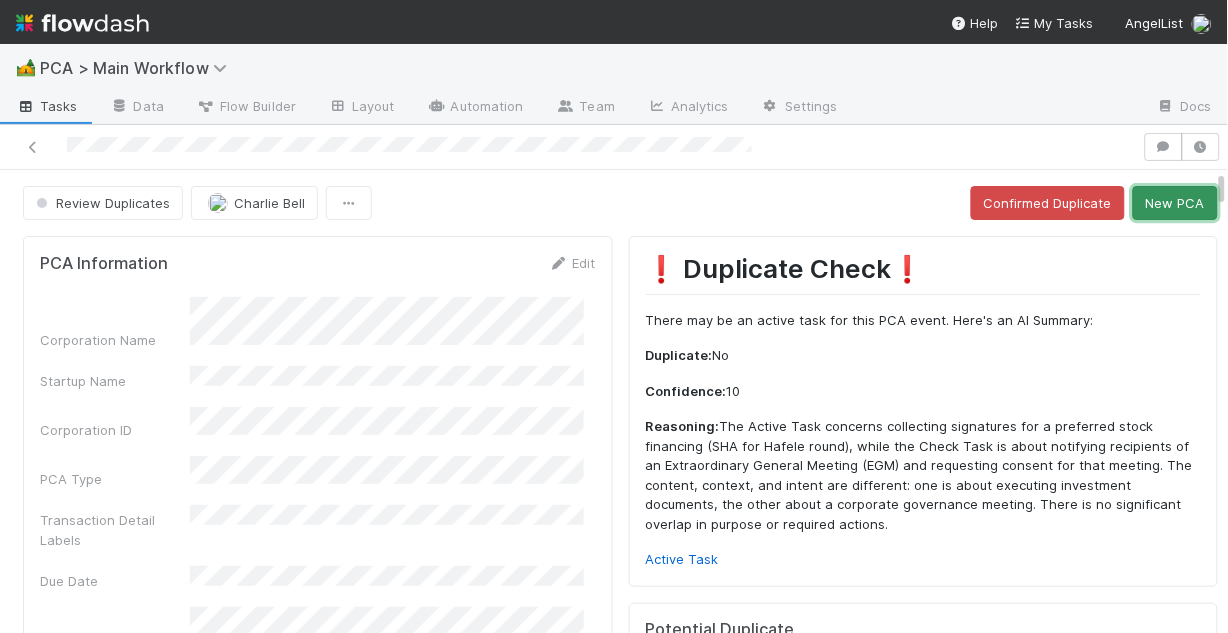 click on "New PCA" at bounding box center [1175, 203] 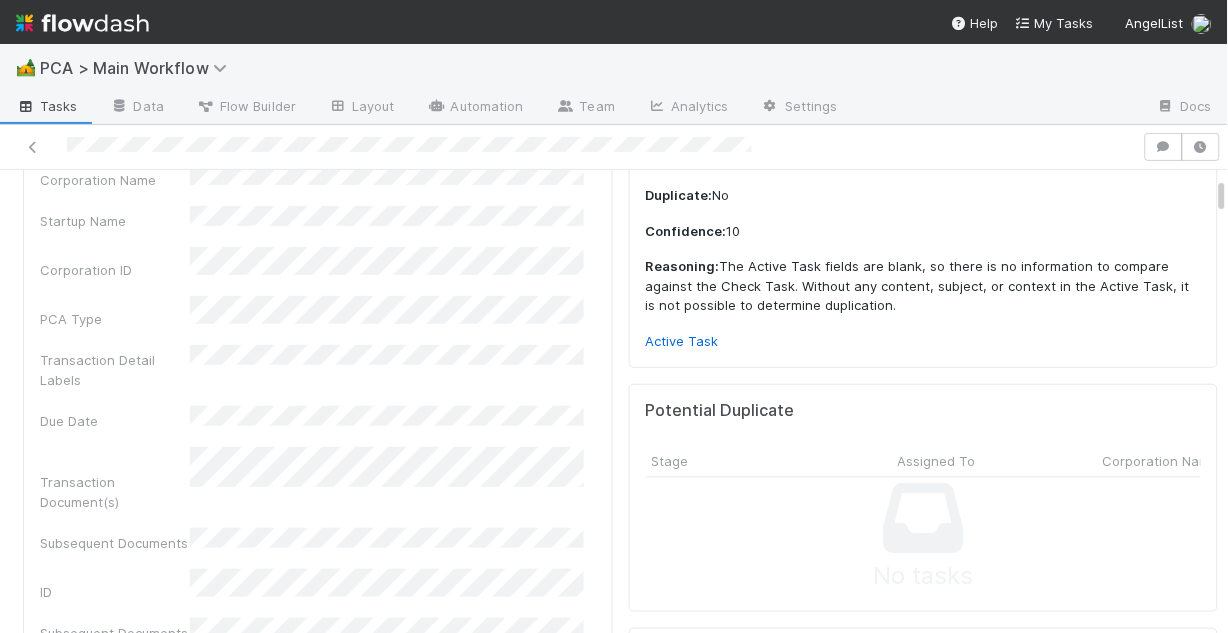 scroll, scrollTop: 0, scrollLeft: 0, axis: both 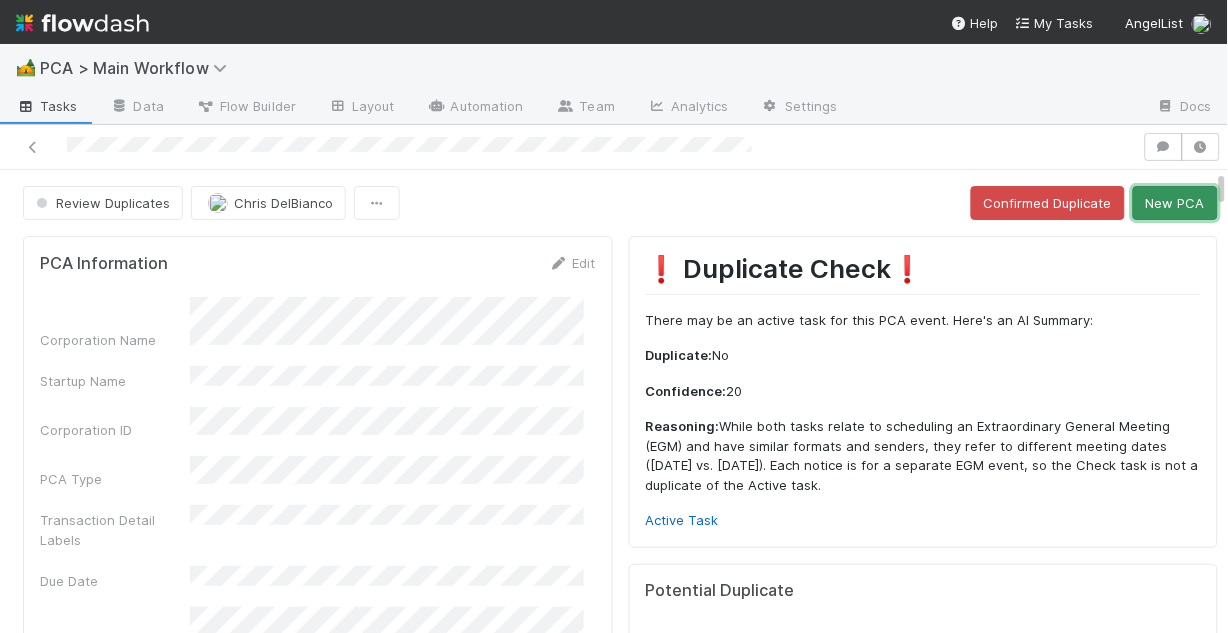click on "New PCA" at bounding box center (1175, 203) 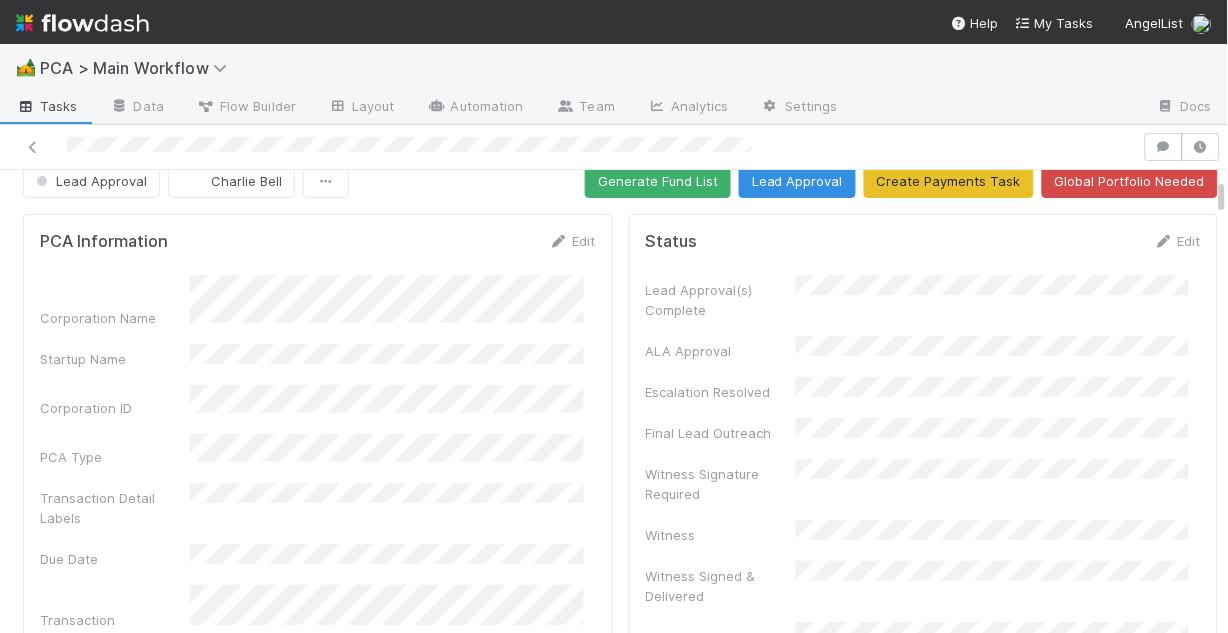 scroll, scrollTop: 0, scrollLeft: 0, axis: both 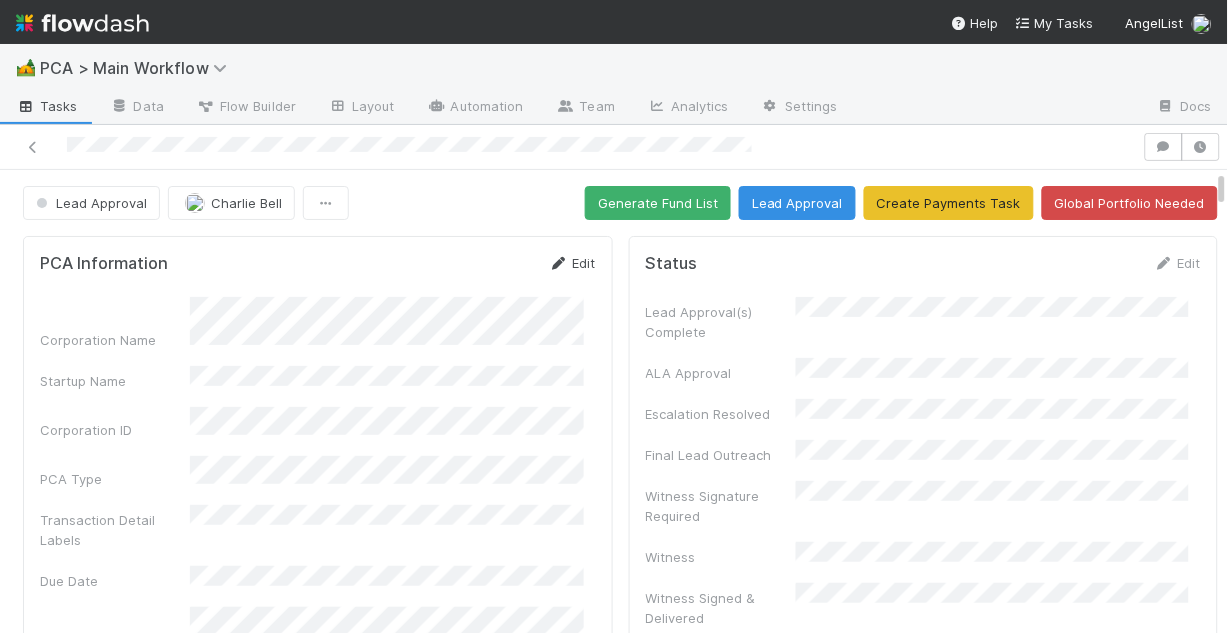 click on "Edit" at bounding box center [572, 263] 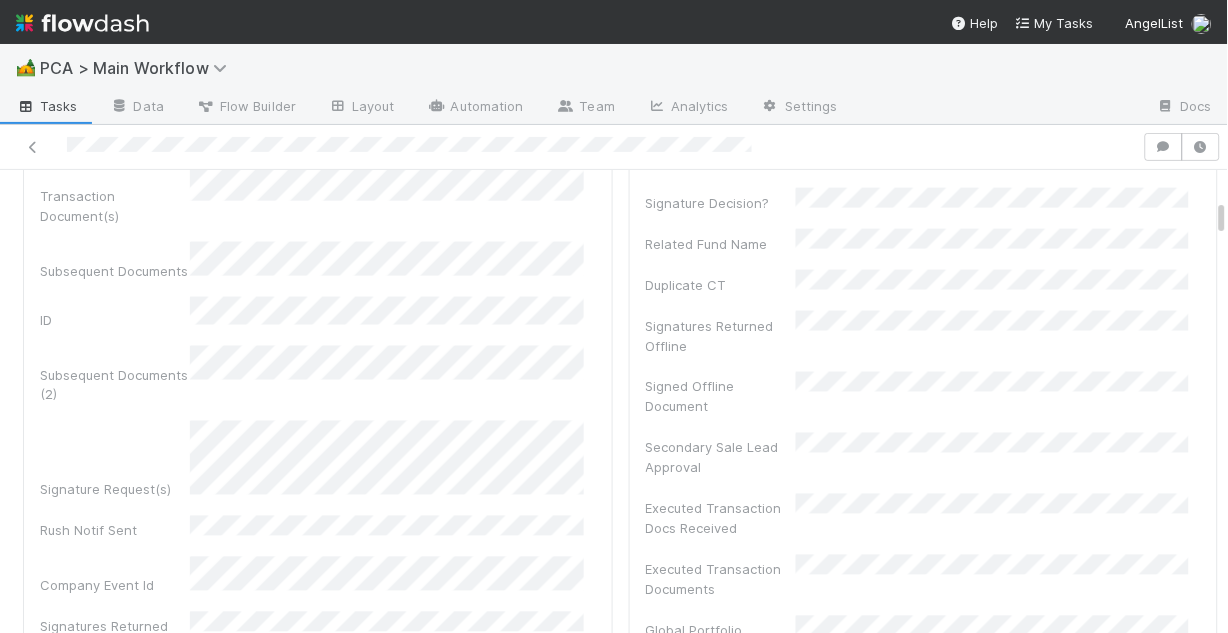 scroll, scrollTop: 560, scrollLeft: 0, axis: vertical 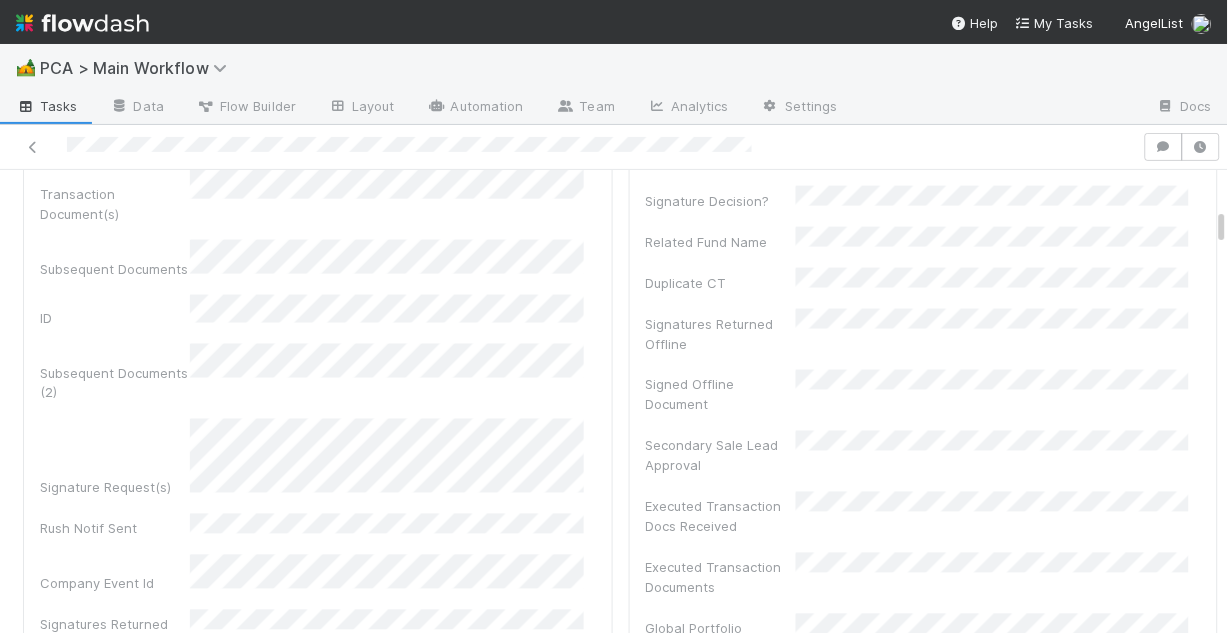 click on "Signature Request(s)" at bounding box center (318, 458) 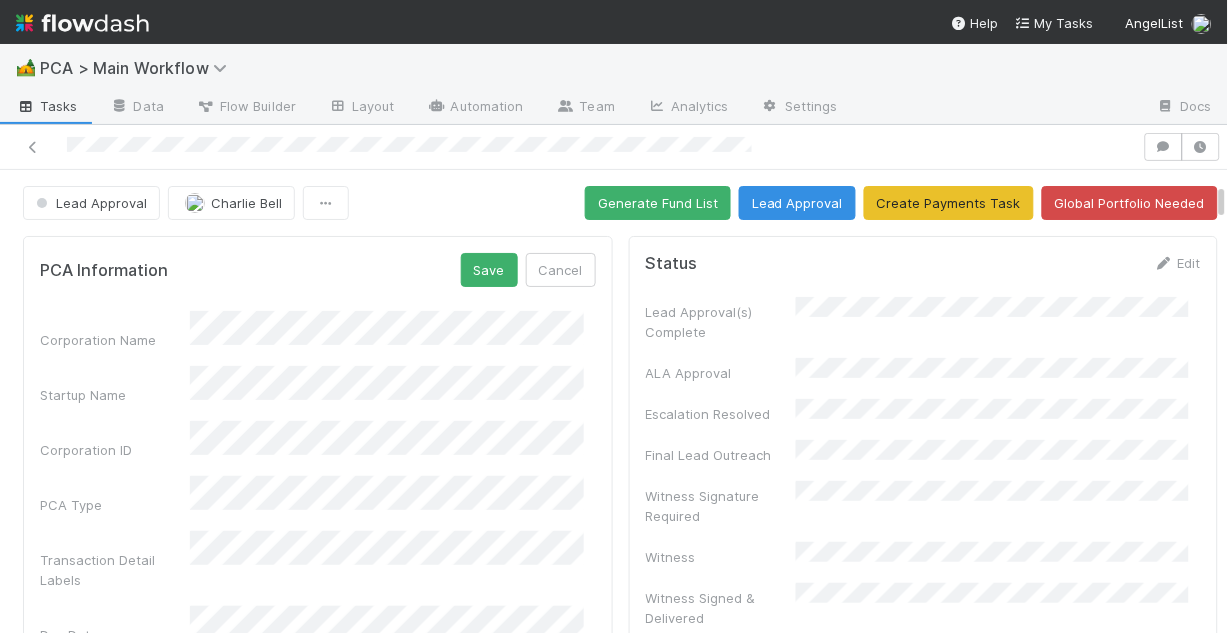 scroll, scrollTop: 0, scrollLeft: 0, axis: both 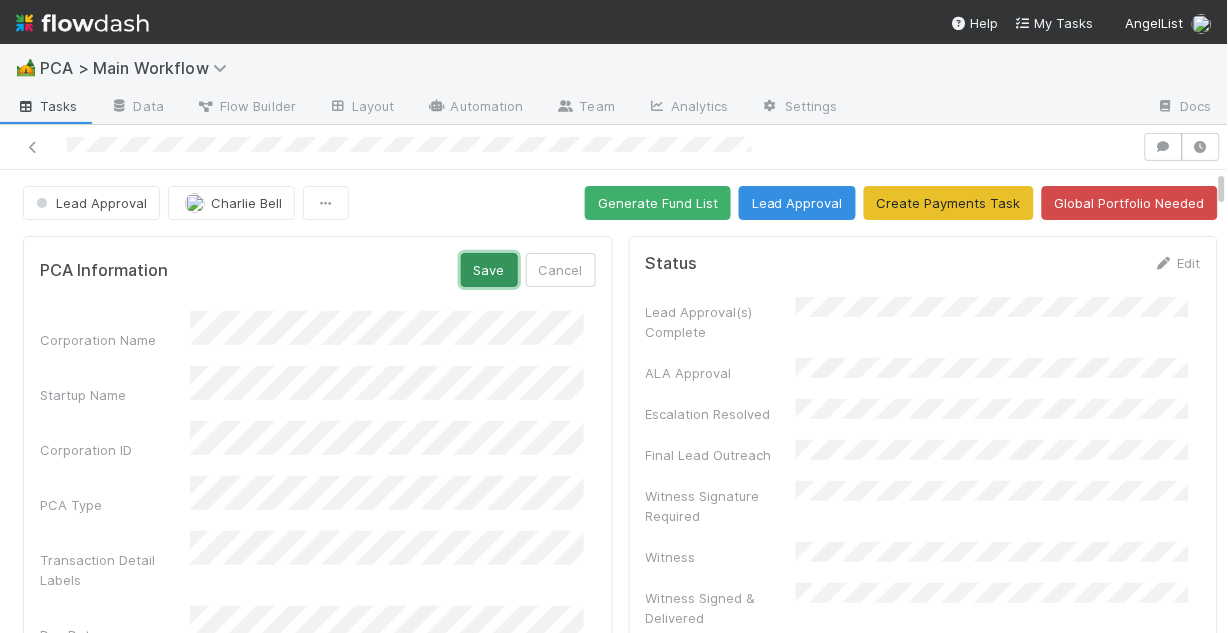click on "Save" at bounding box center (489, 270) 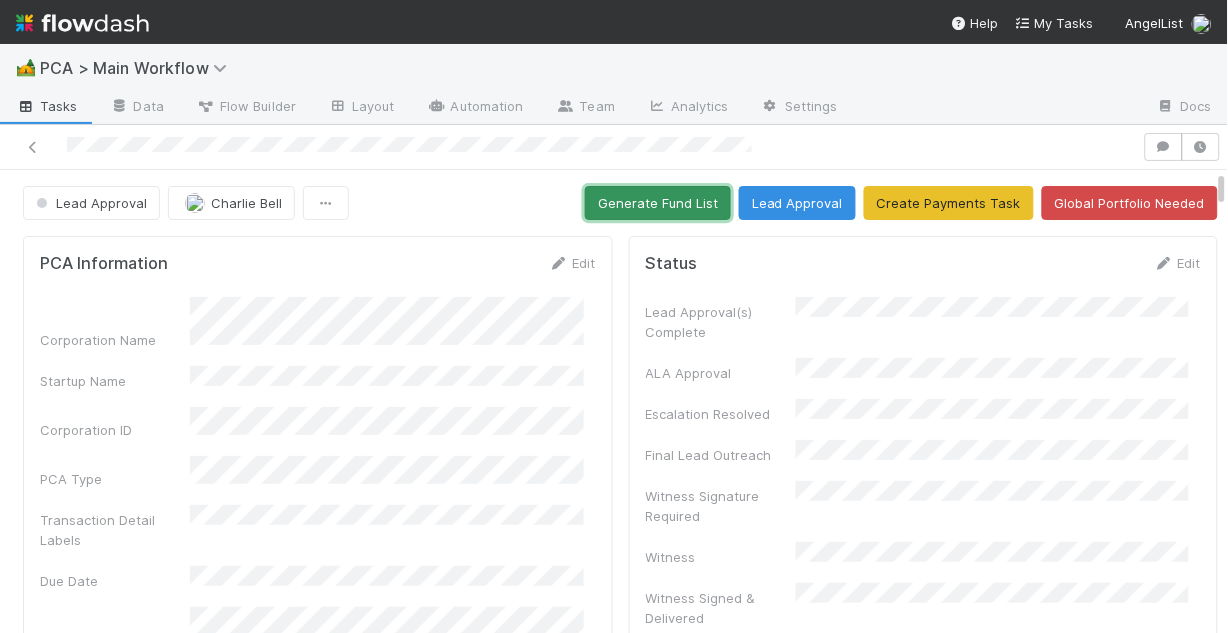 drag, startPoint x: 621, startPoint y: 211, endPoint x: 603, endPoint y: 248, distance: 41.14608 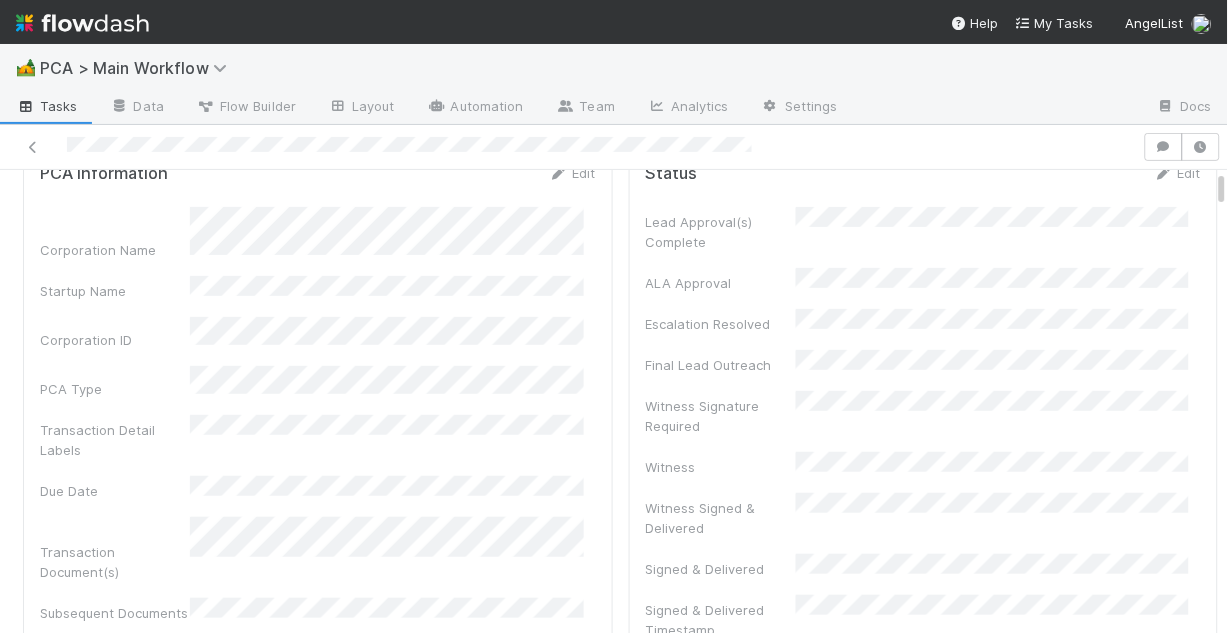 scroll, scrollTop: 0, scrollLeft: 0, axis: both 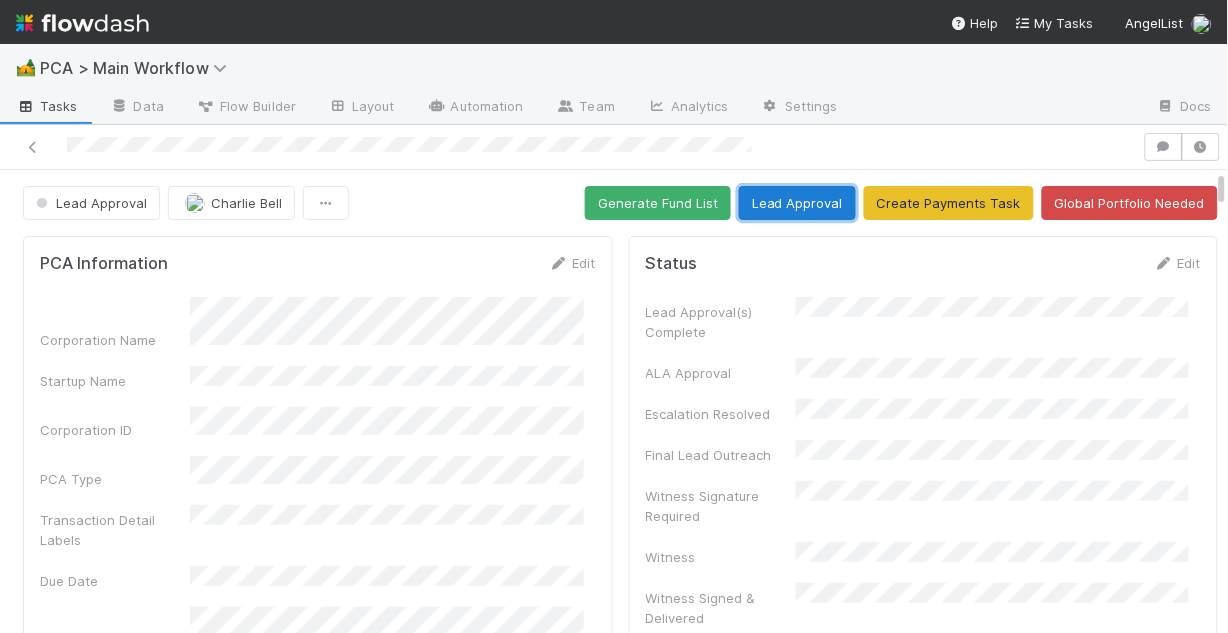 click on "Lead Approval" at bounding box center [797, 203] 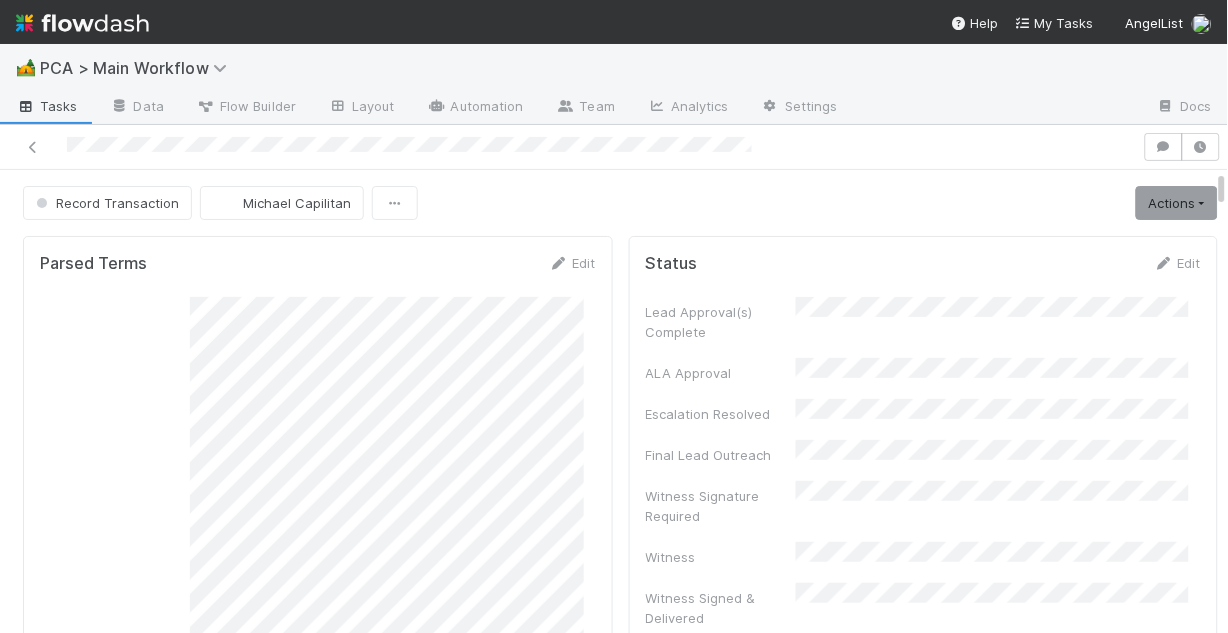 scroll, scrollTop: 0, scrollLeft: 0, axis: both 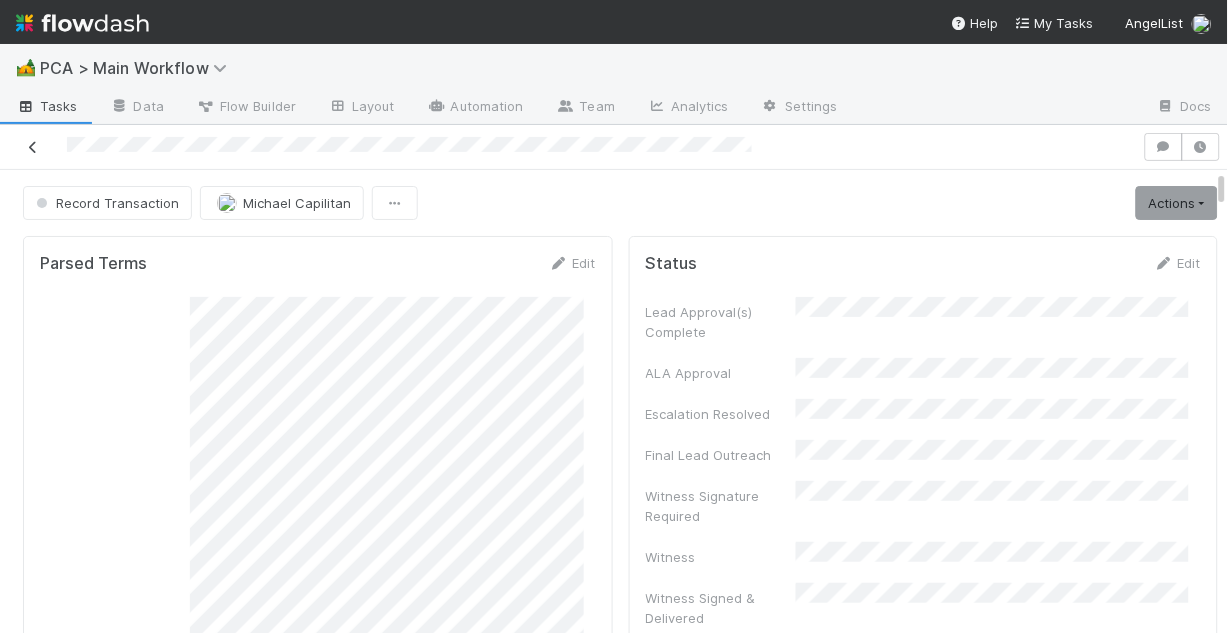 click at bounding box center (33, 147) 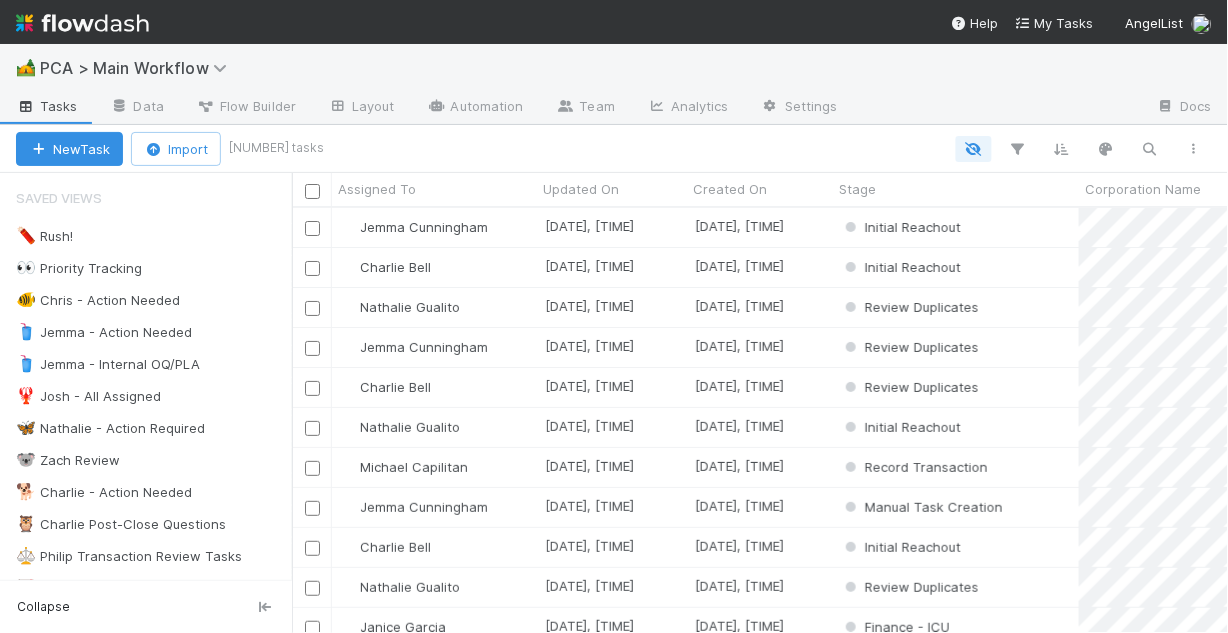 scroll, scrollTop: 13, scrollLeft: 13, axis: both 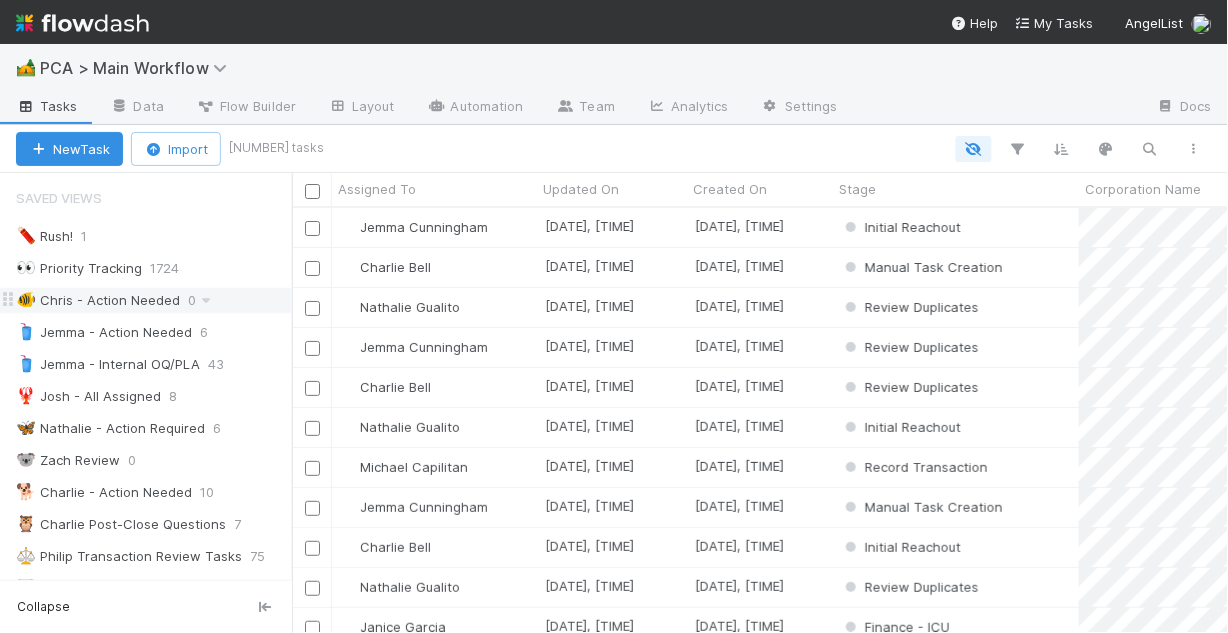 click on "[EMOJI] [PERSON] - Action Needed" at bounding box center [98, 300] 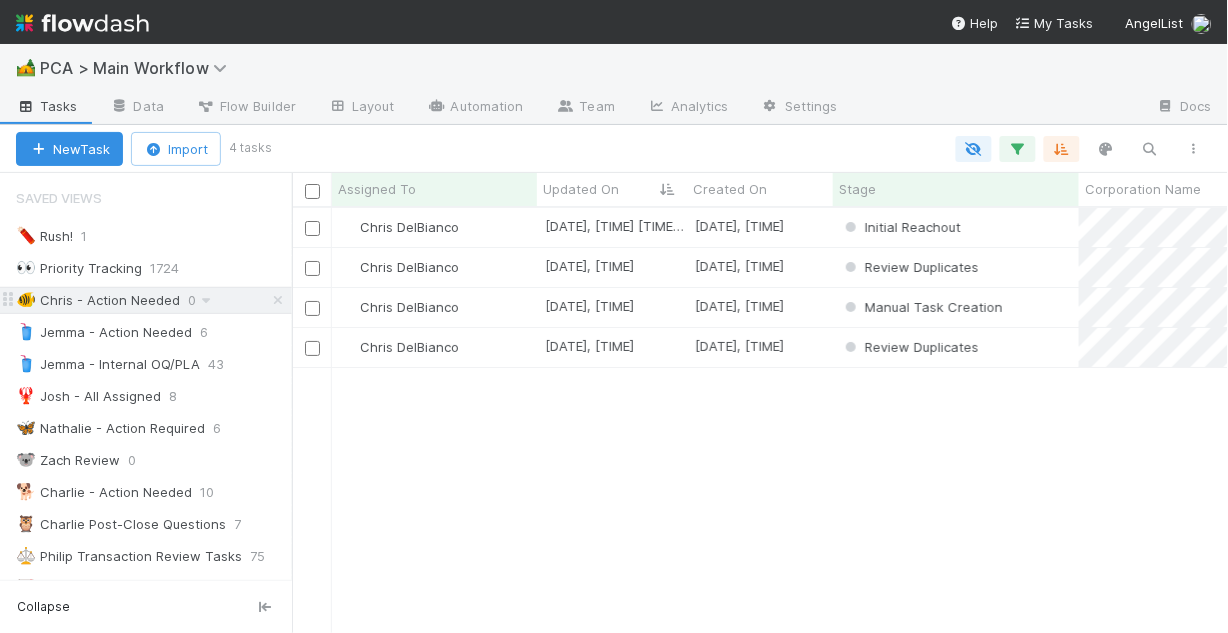 scroll, scrollTop: 13, scrollLeft: 13, axis: both 